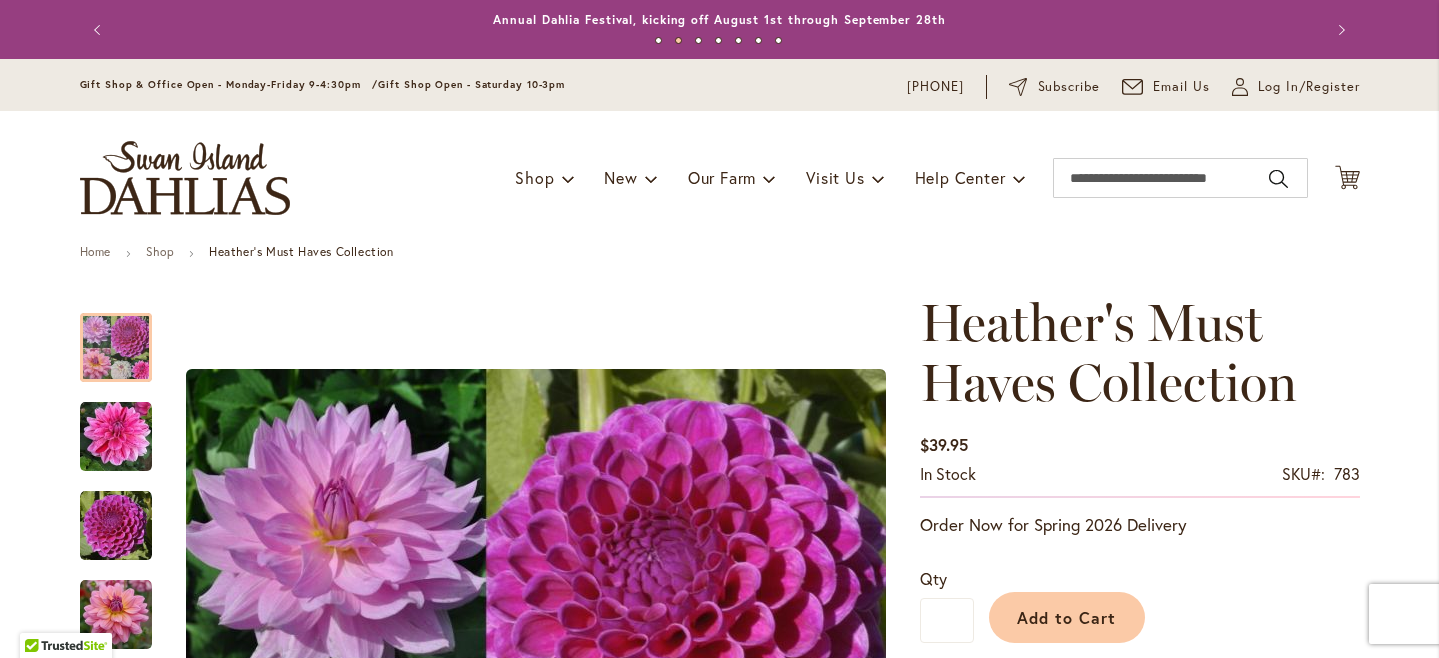 scroll, scrollTop: 0, scrollLeft: 0, axis: both 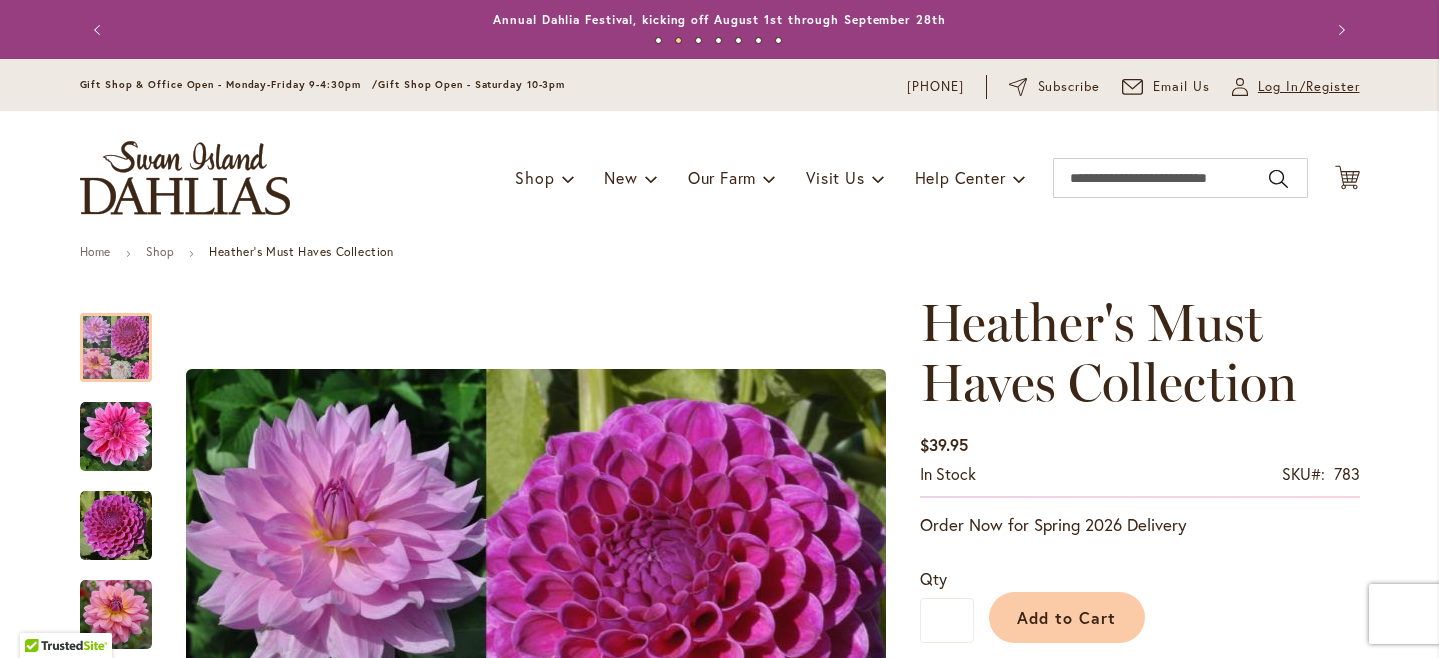 click on "My Account
Log In/Register" at bounding box center (1296, 87) 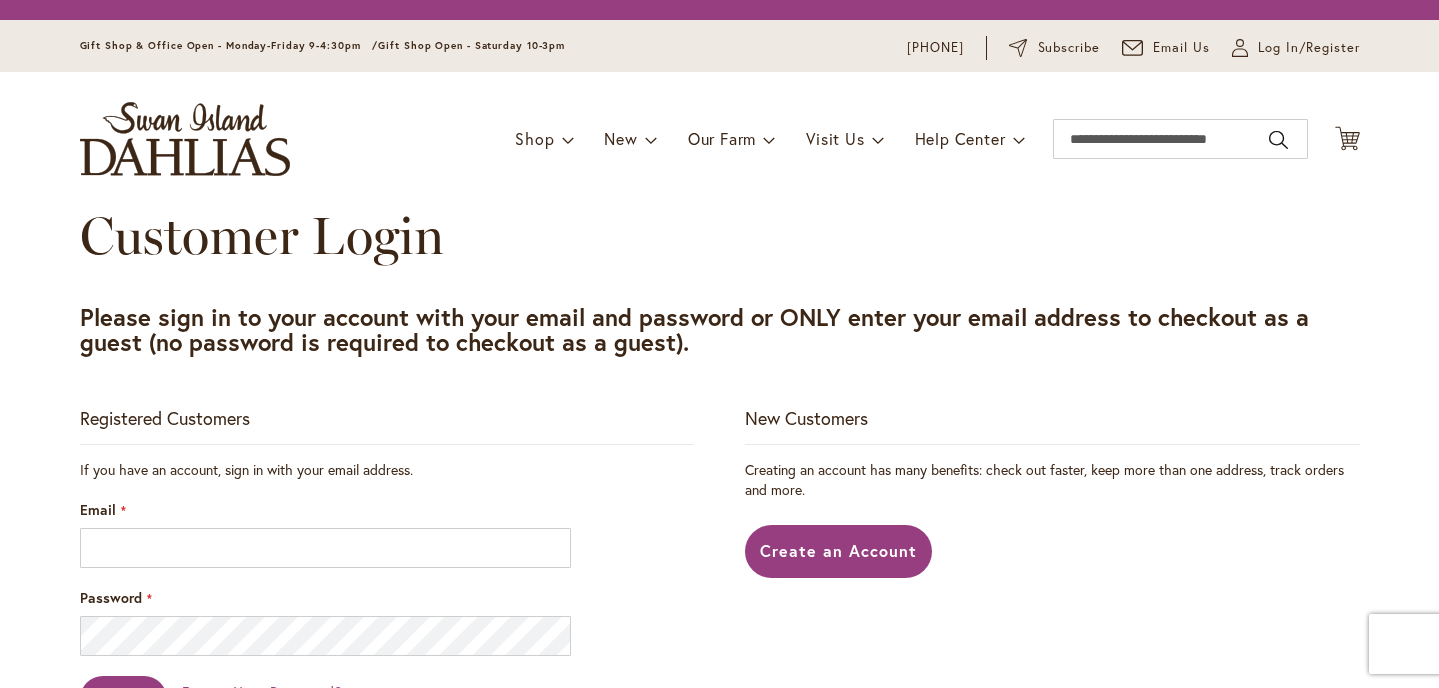 scroll, scrollTop: 0, scrollLeft: 0, axis: both 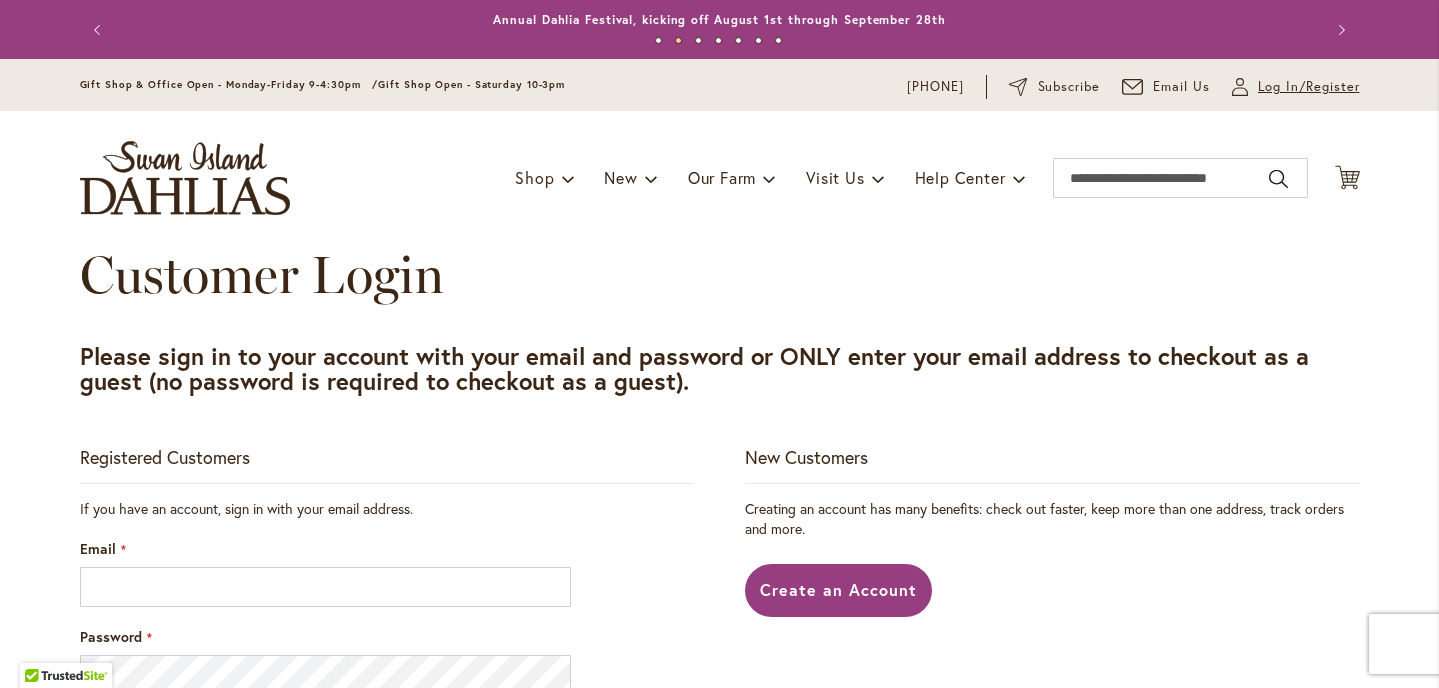 click on "Log In/Register" at bounding box center (1309, 87) 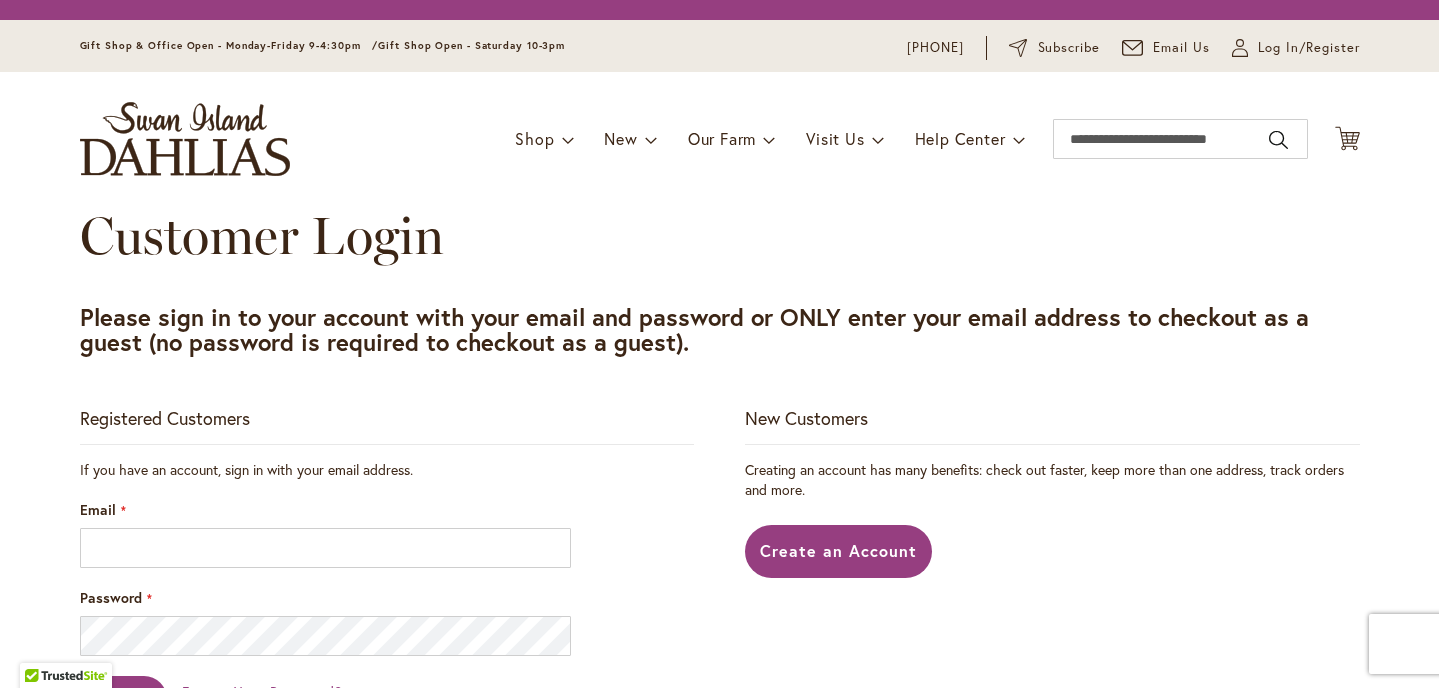 scroll, scrollTop: 0, scrollLeft: 0, axis: both 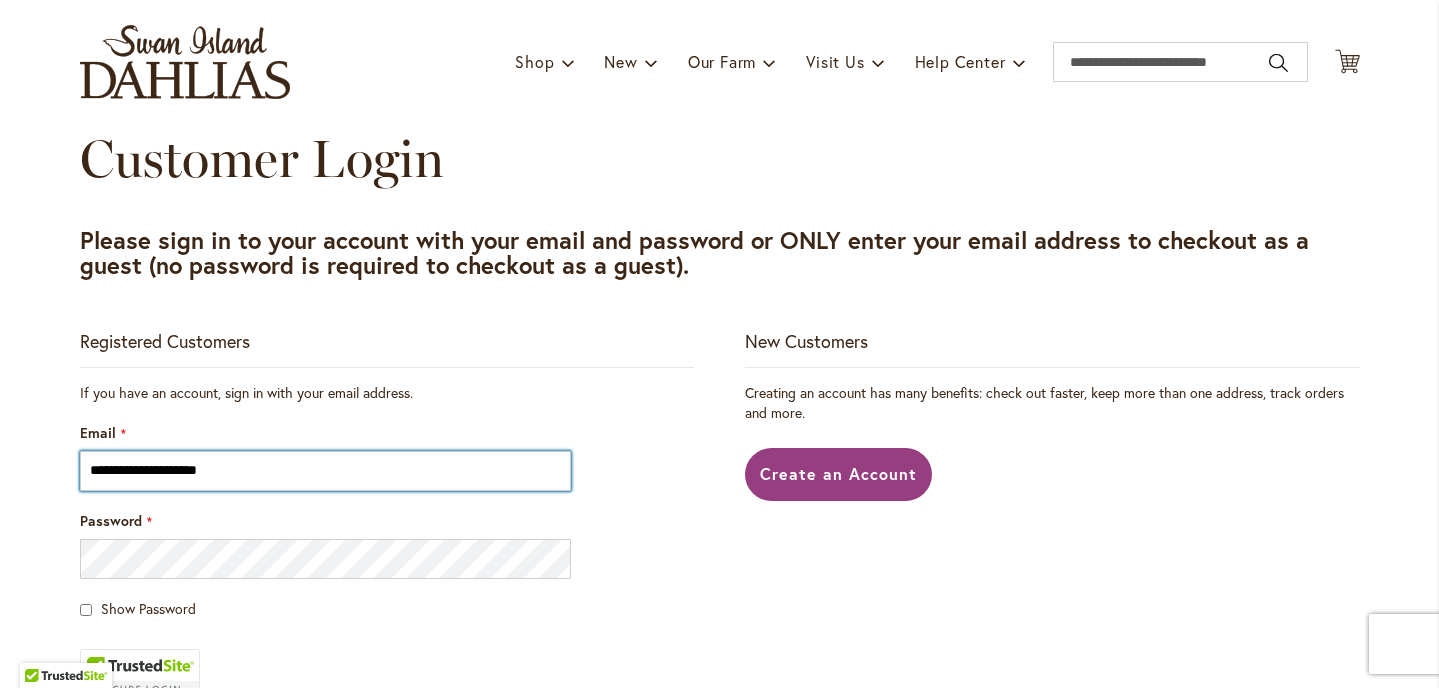 type on "**********" 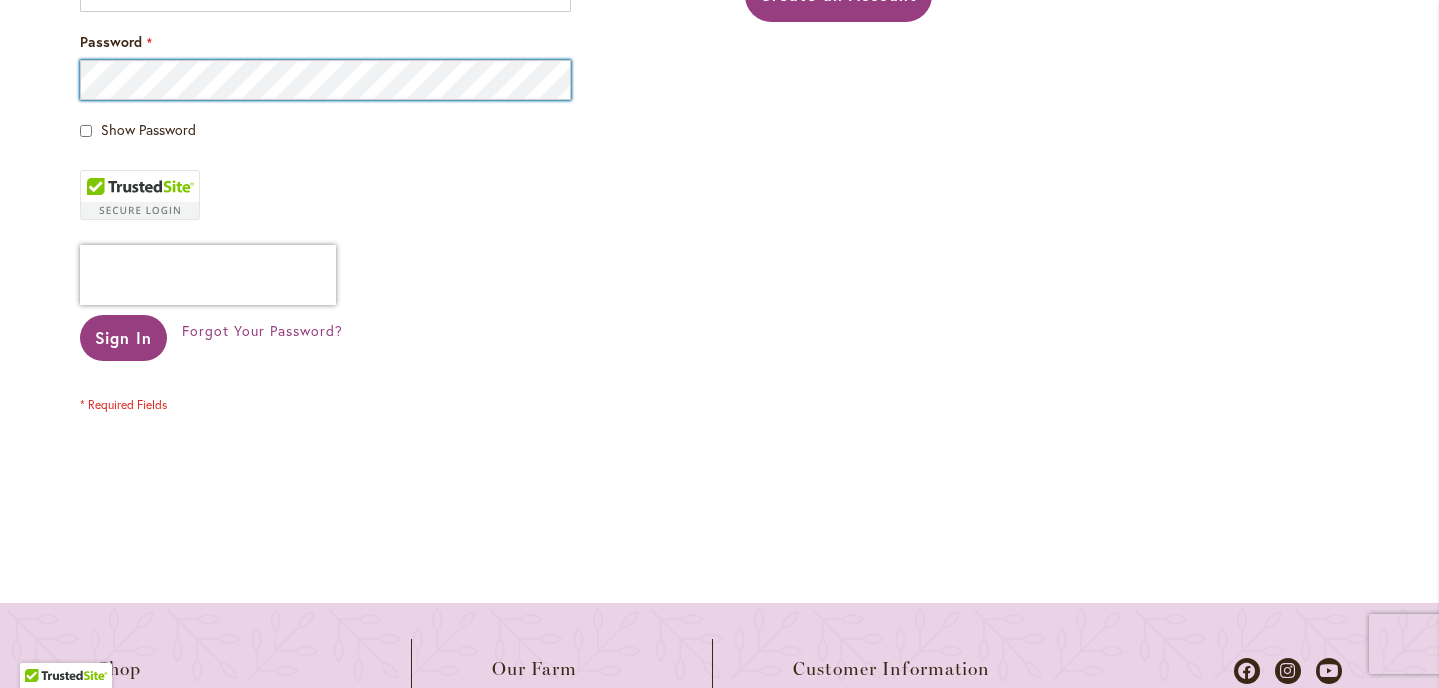 scroll, scrollTop: 659, scrollLeft: 0, axis: vertical 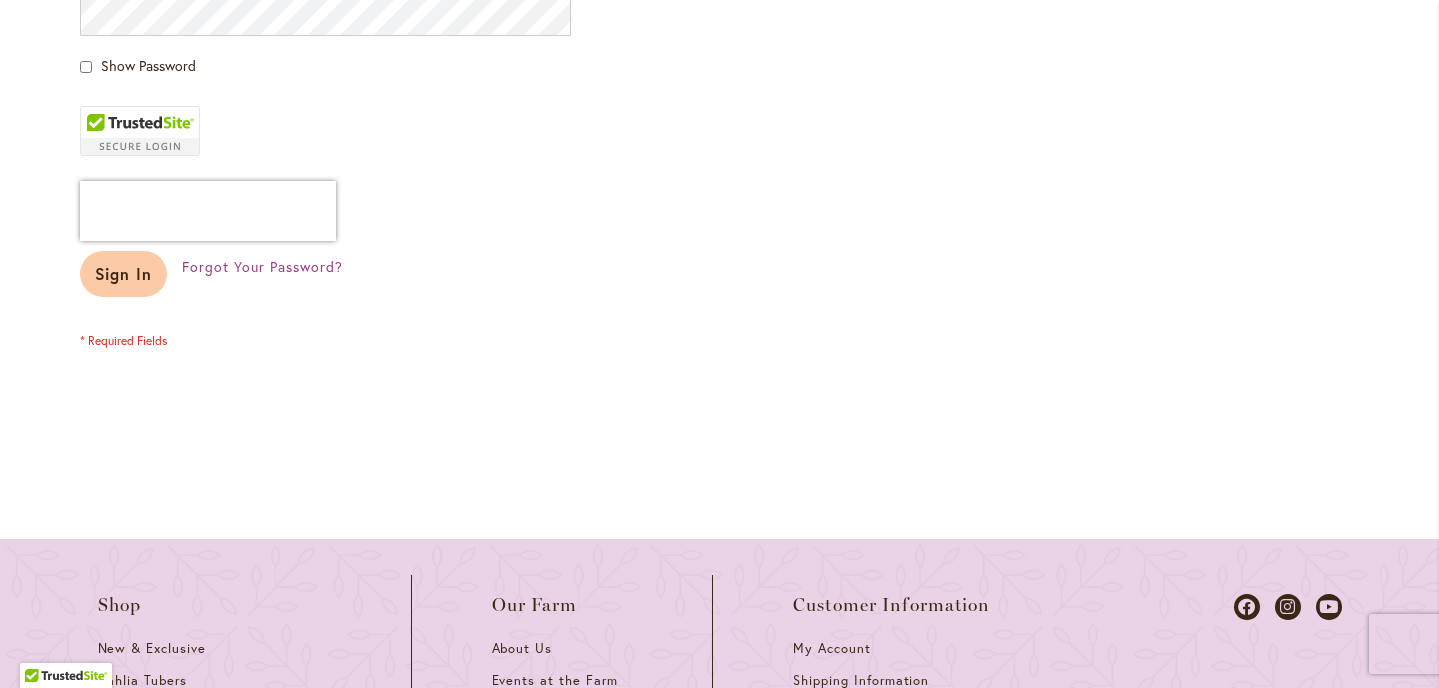 click on "Sign In" at bounding box center (124, 273) 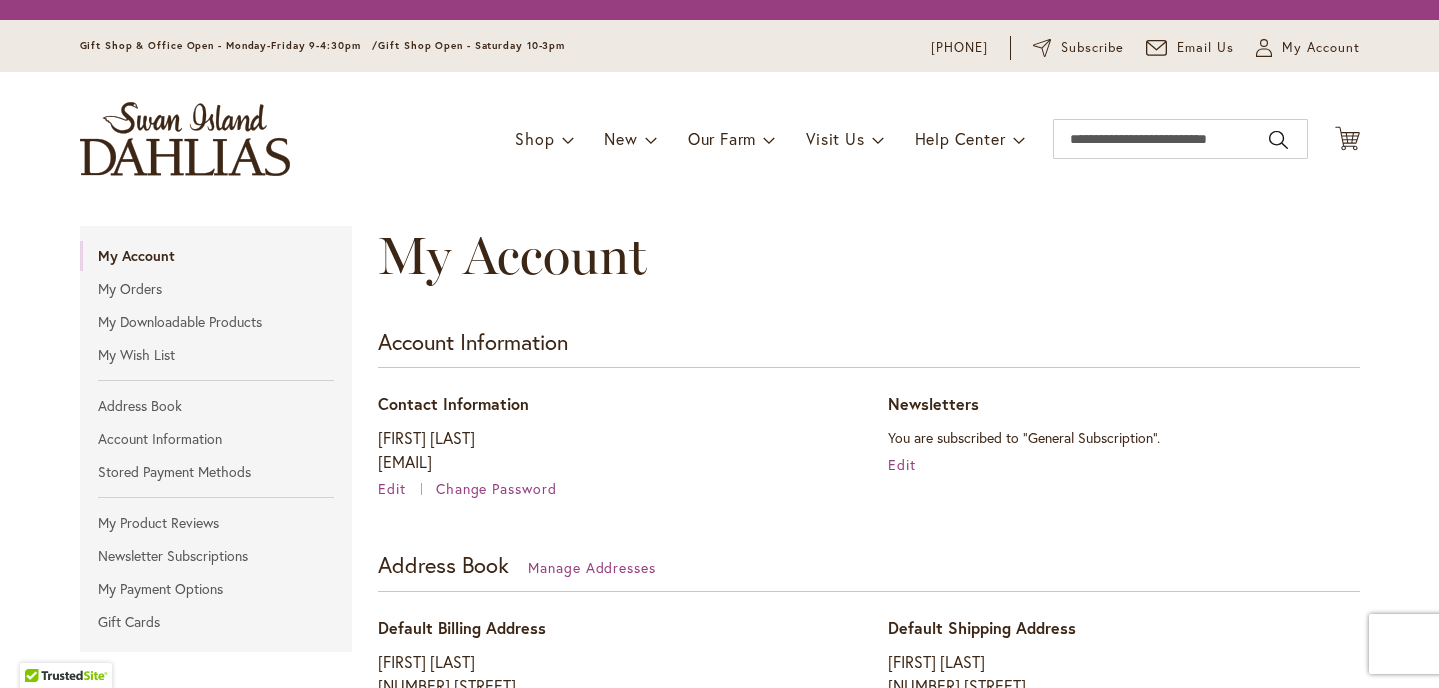 scroll, scrollTop: 0, scrollLeft: 0, axis: both 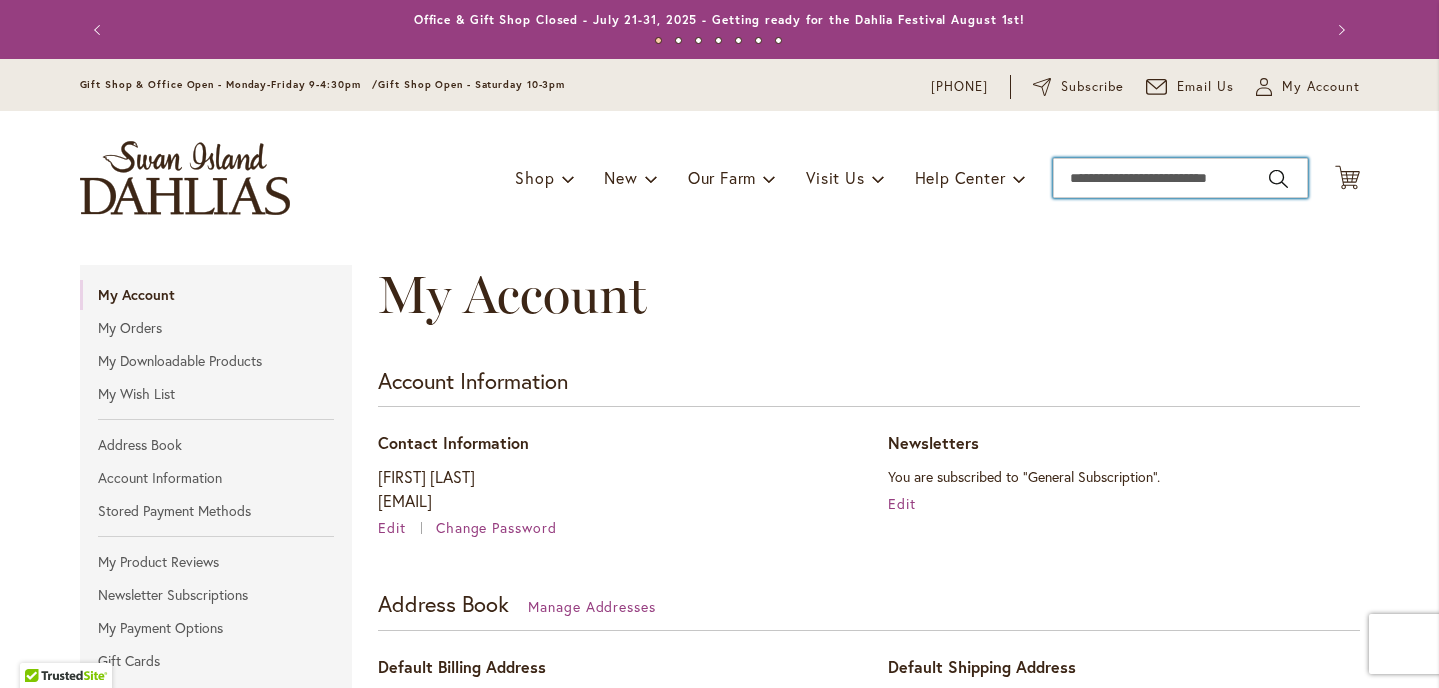 click on "Search" at bounding box center [1180, 178] 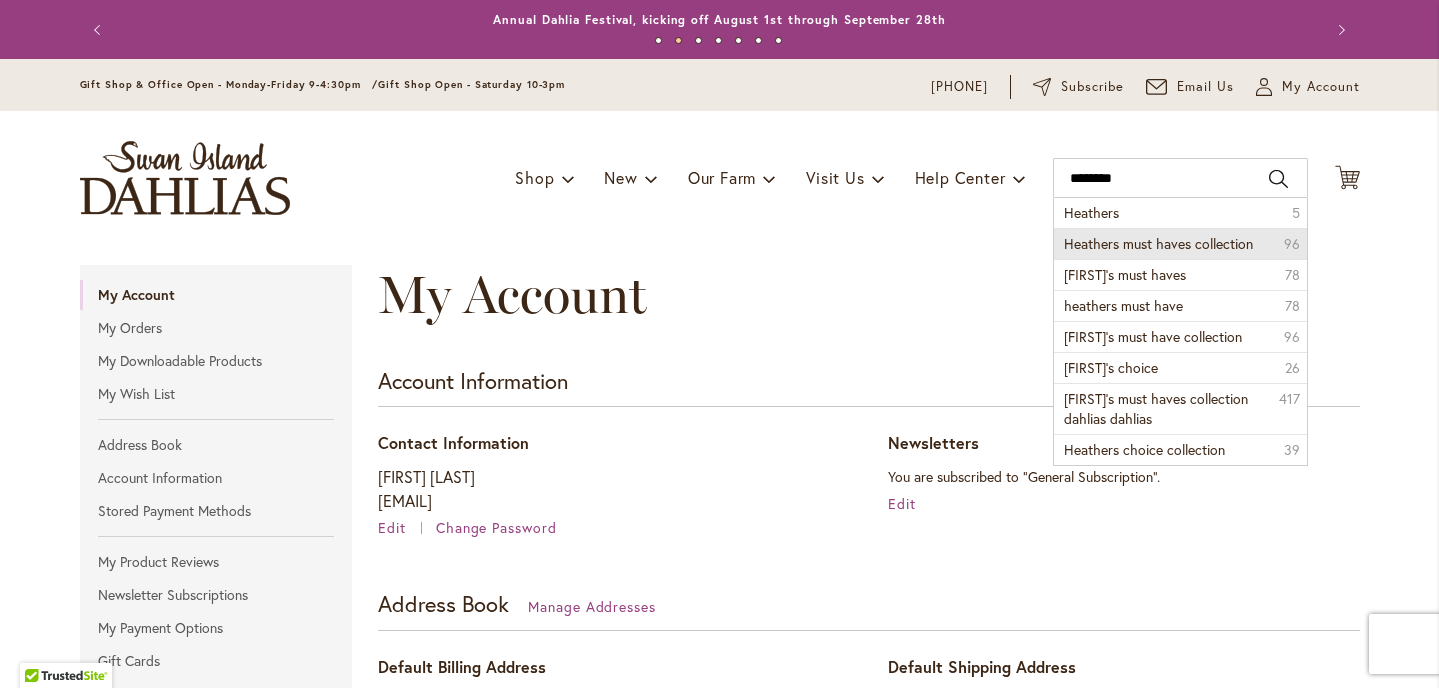 click on "Heathers must haves collection" at bounding box center (1158, 243) 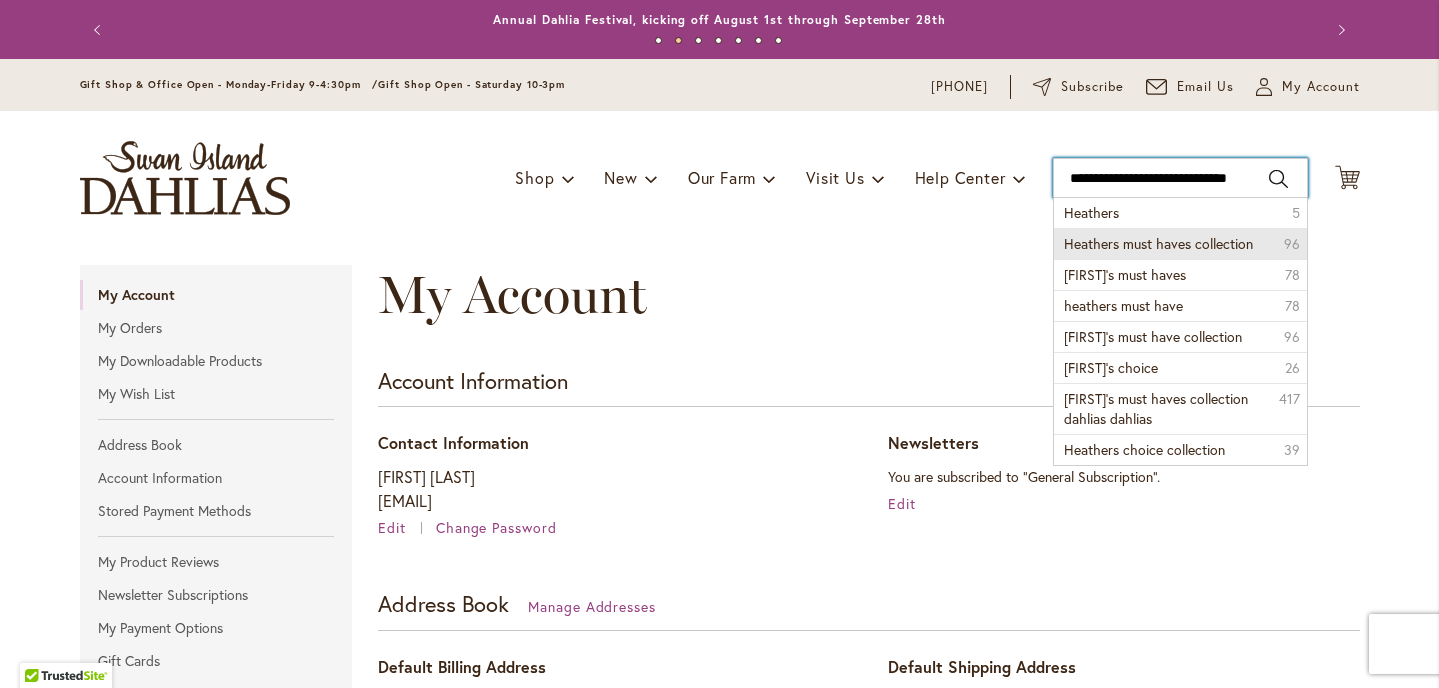 type on "**********" 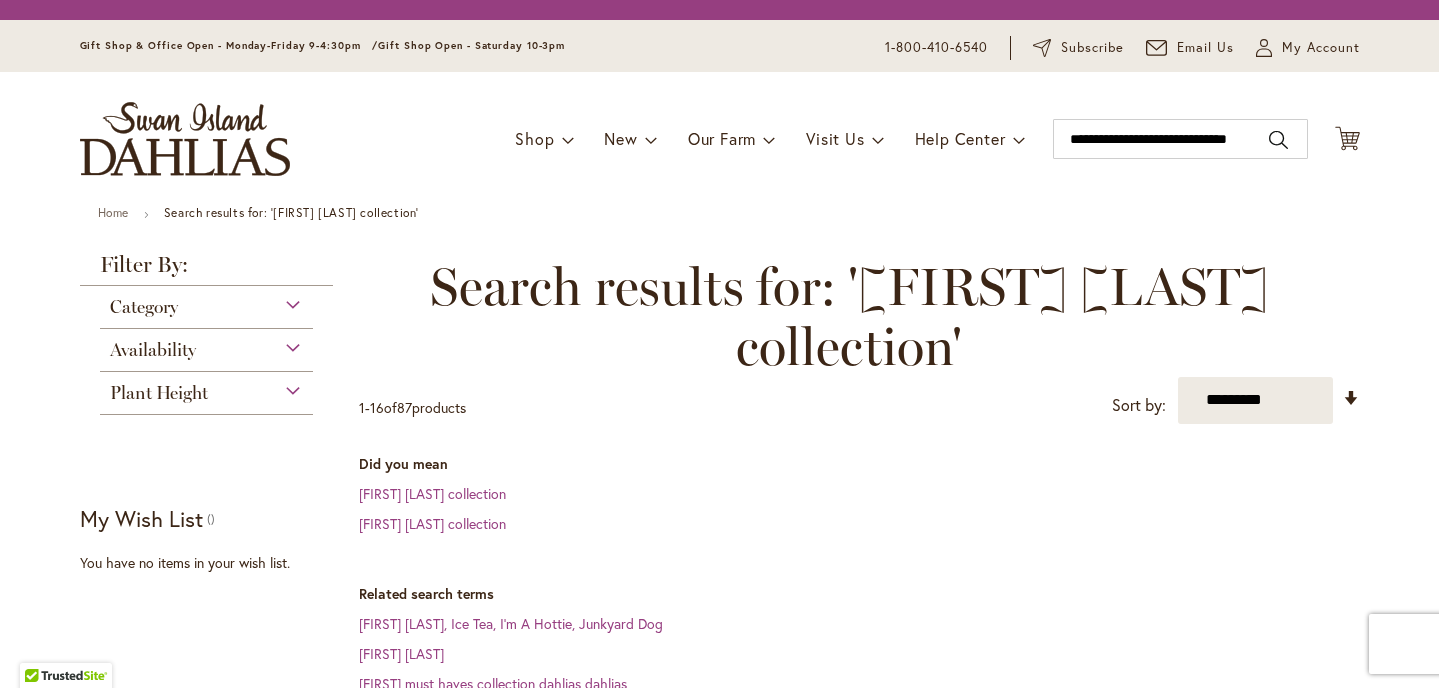scroll, scrollTop: 0, scrollLeft: 0, axis: both 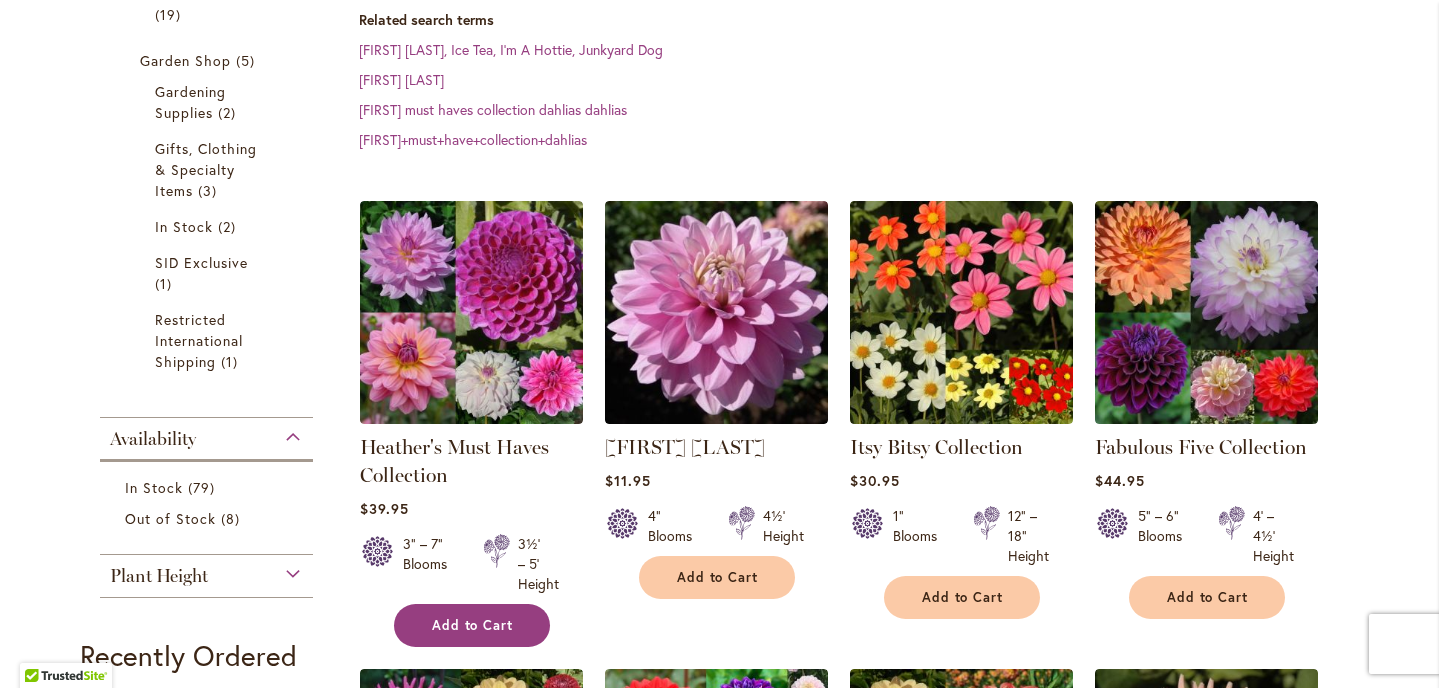 click on "Add to Cart" at bounding box center (473, 625) 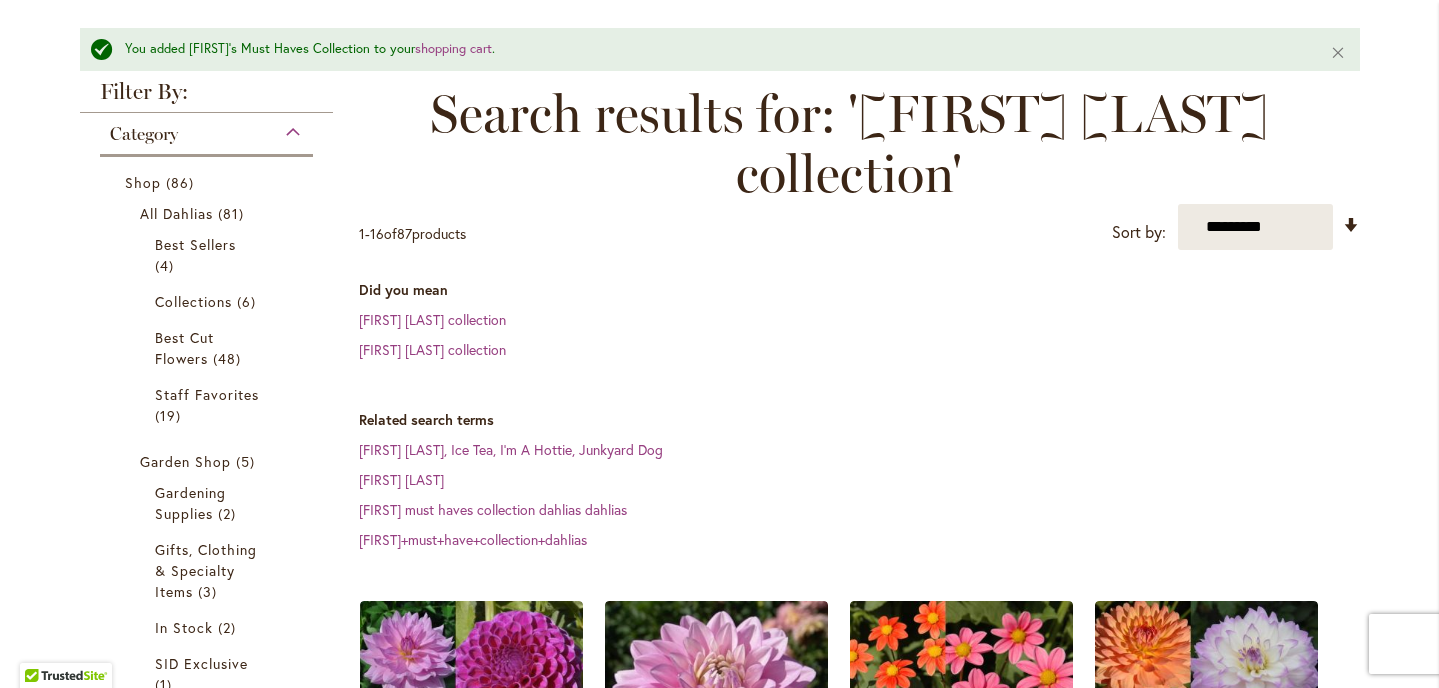 scroll, scrollTop: 106, scrollLeft: 0, axis: vertical 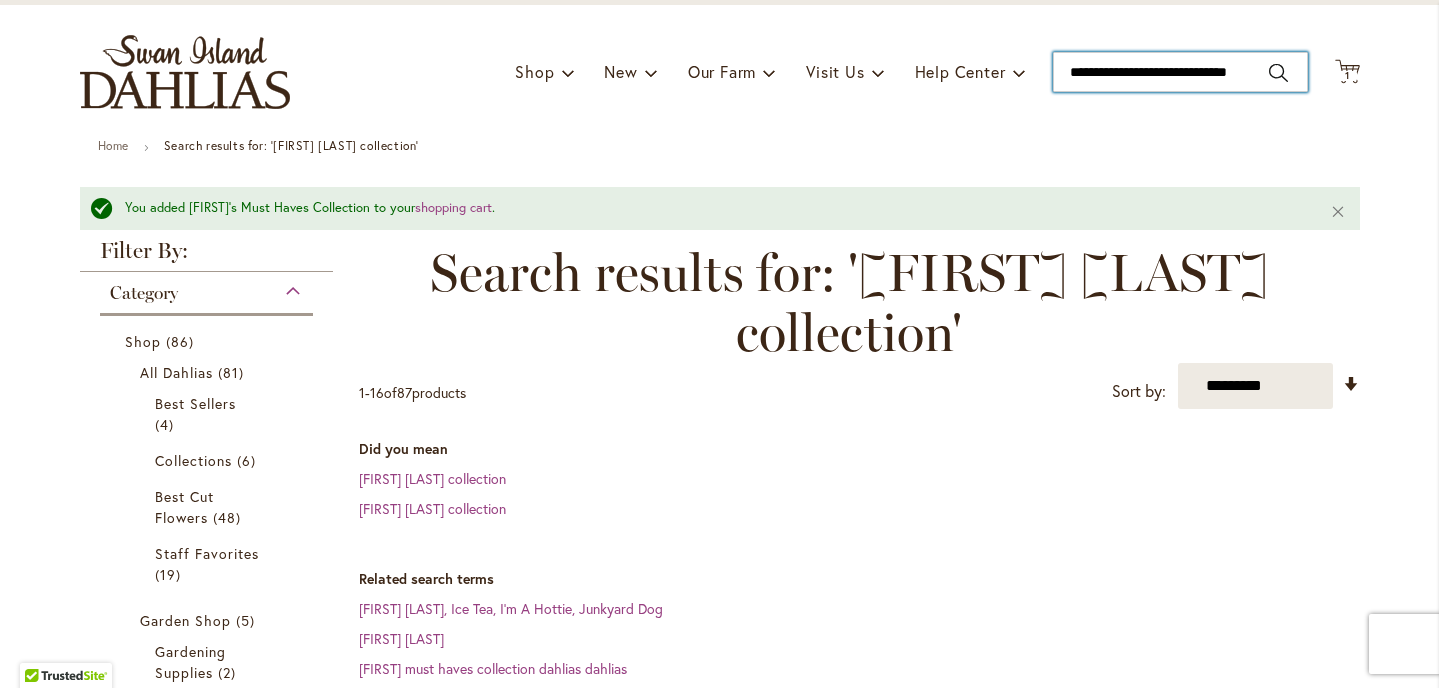 click on "**********" at bounding box center (1180, 72) 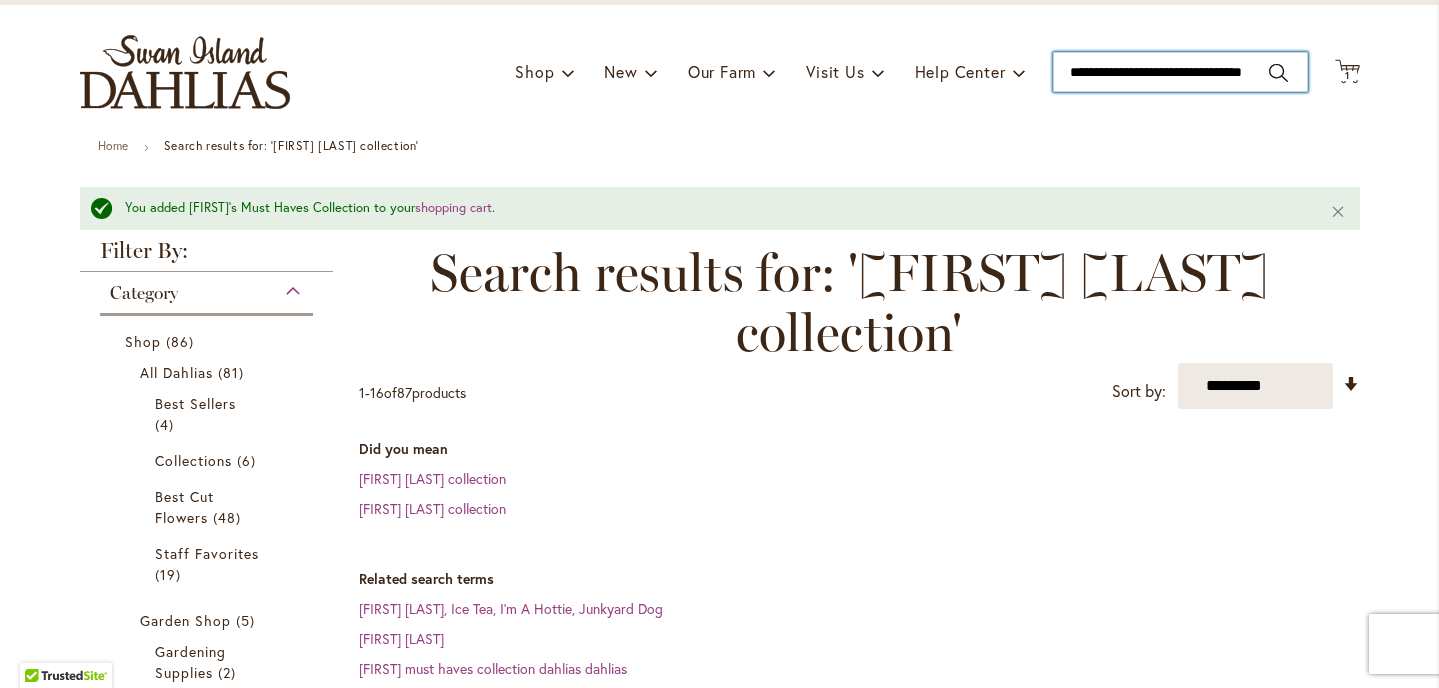 click on "**********" at bounding box center (1180, 72) 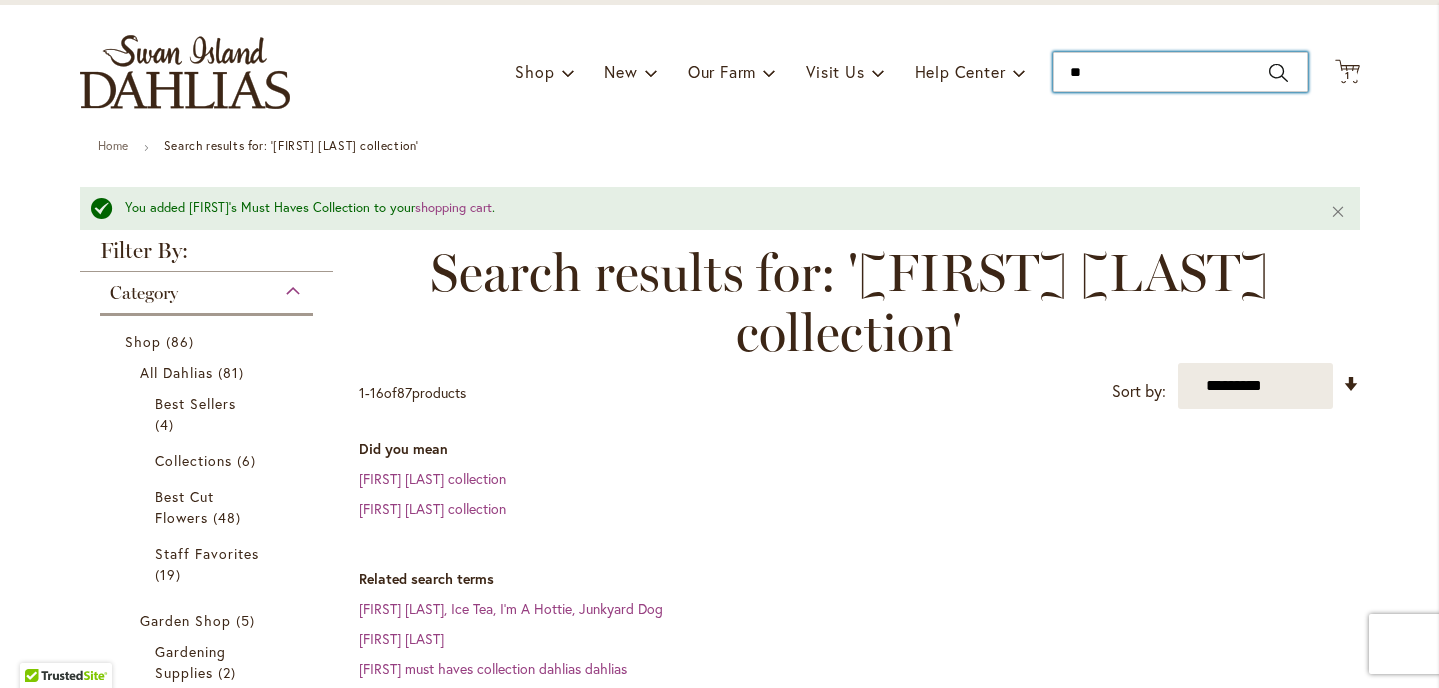 type on "*" 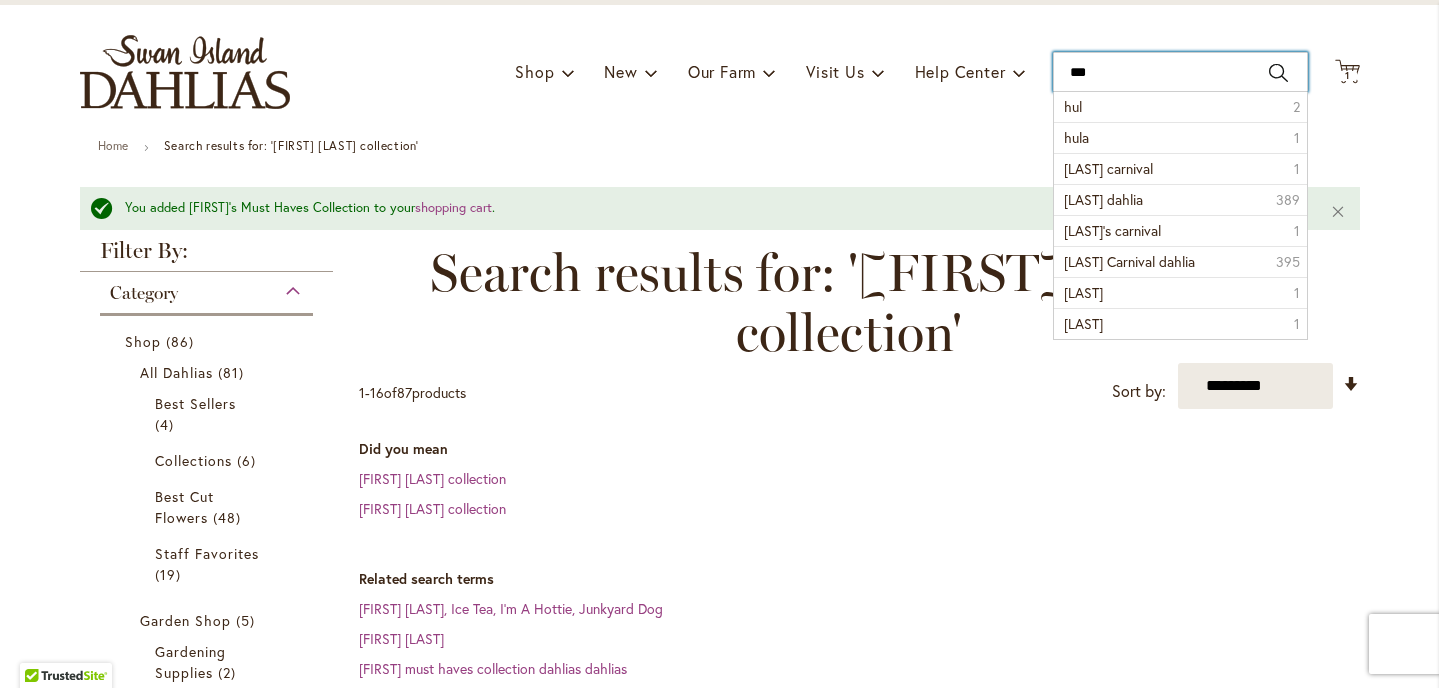 type on "****" 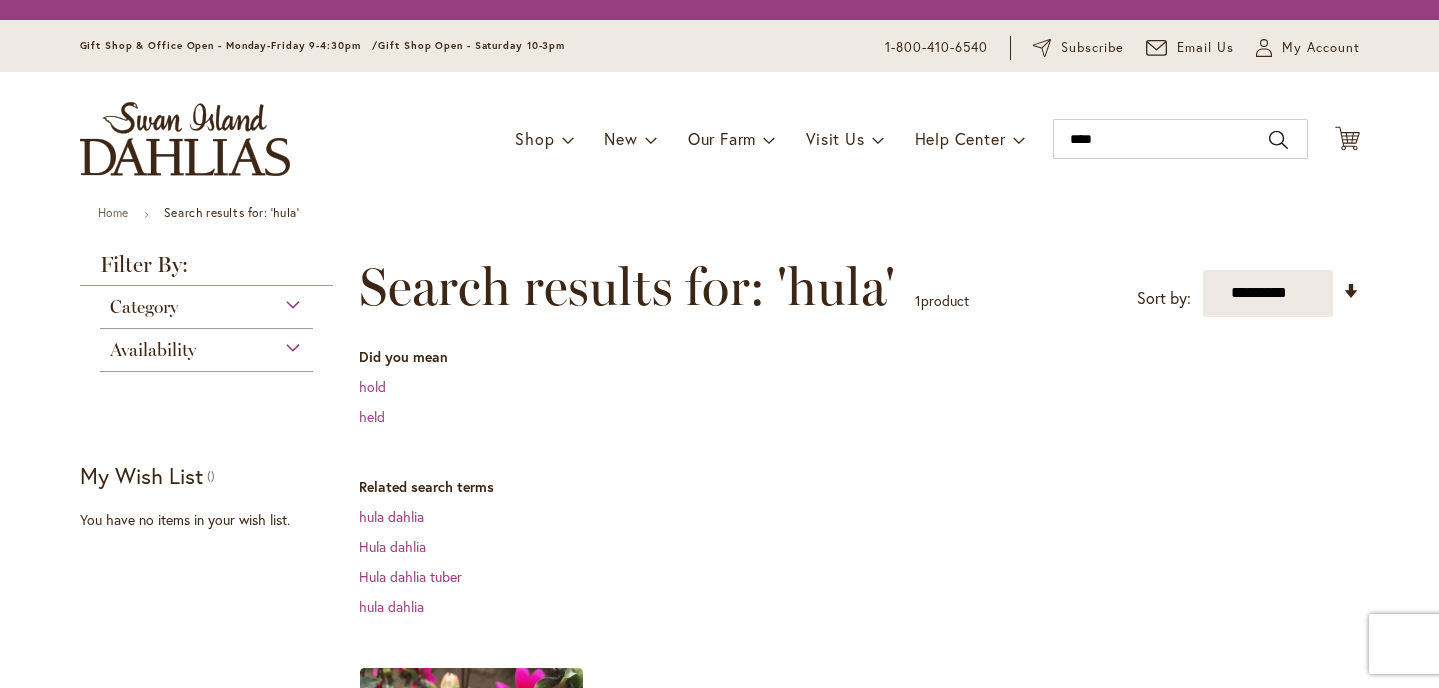 scroll, scrollTop: 0, scrollLeft: 0, axis: both 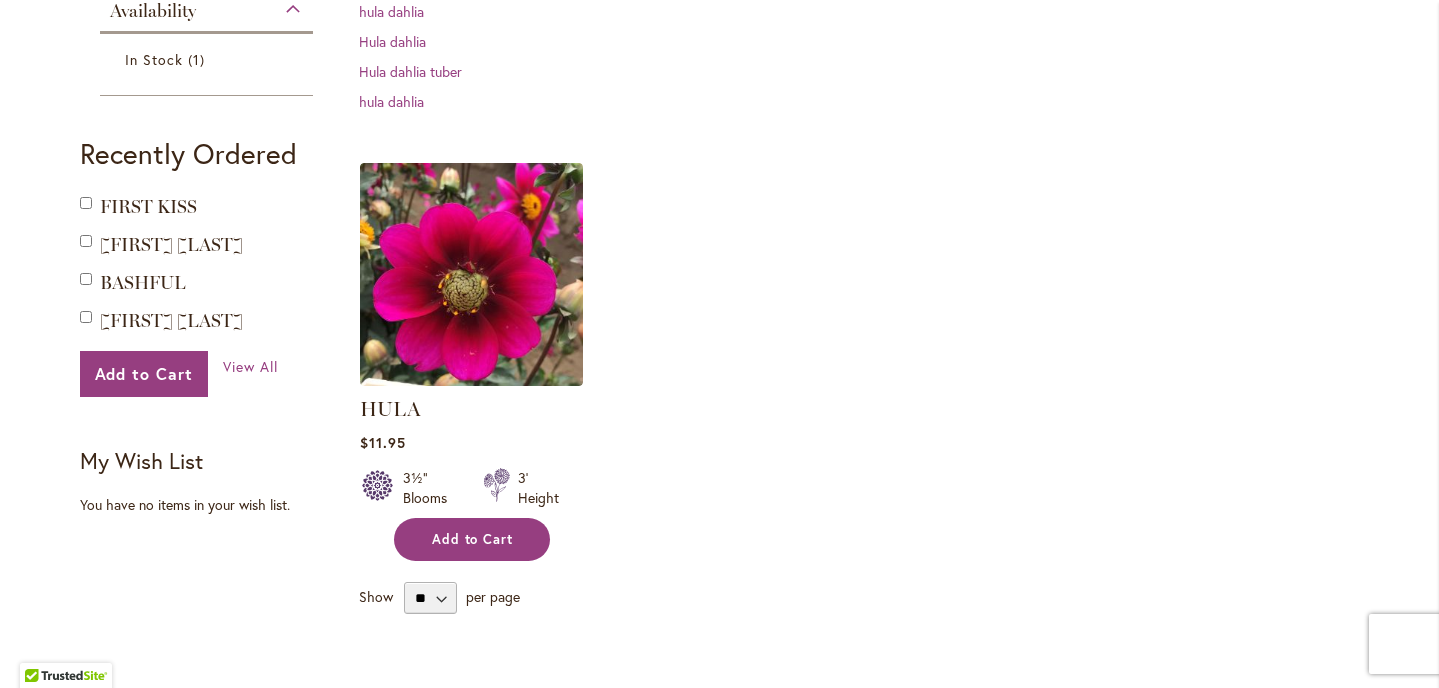 click on "Add to Cart" at bounding box center (473, 539) 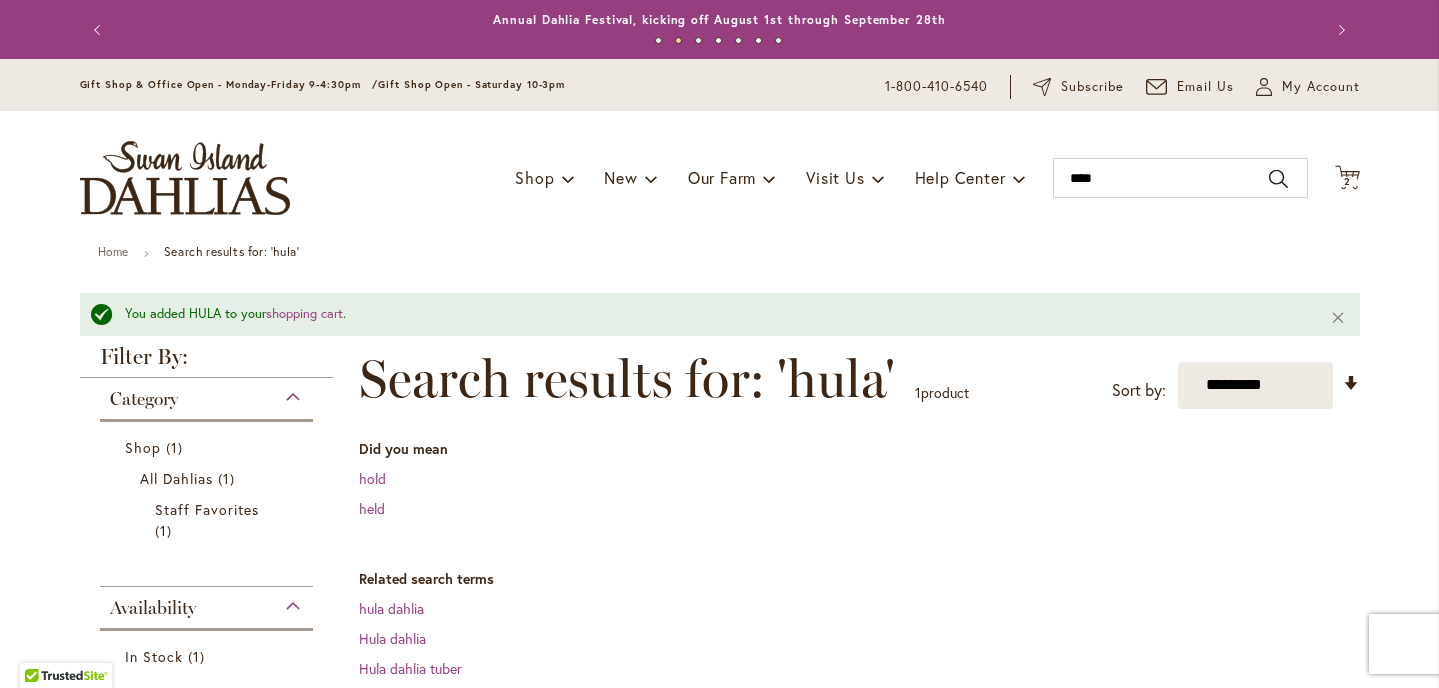 scroll, scrollTop: 0, scrollLeft: 0, axis: both 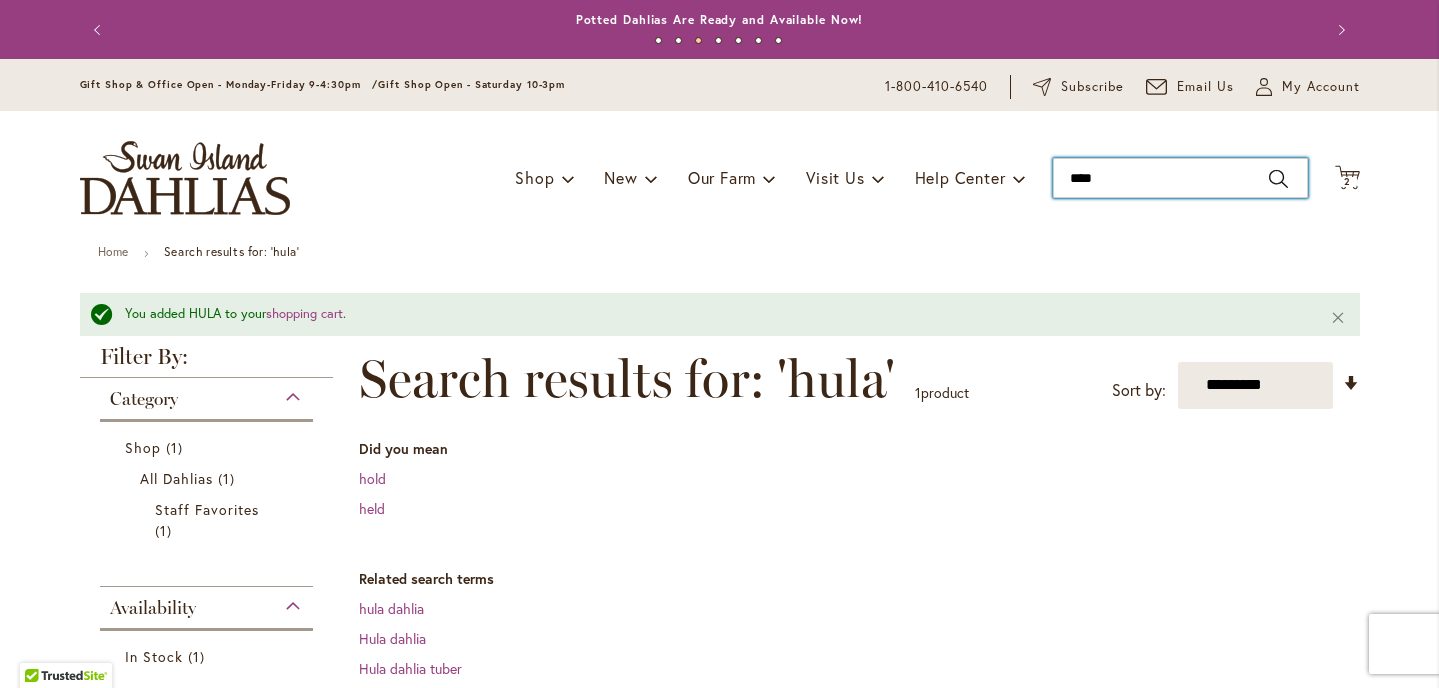 click on "****" at bounding box center (1180, 178) 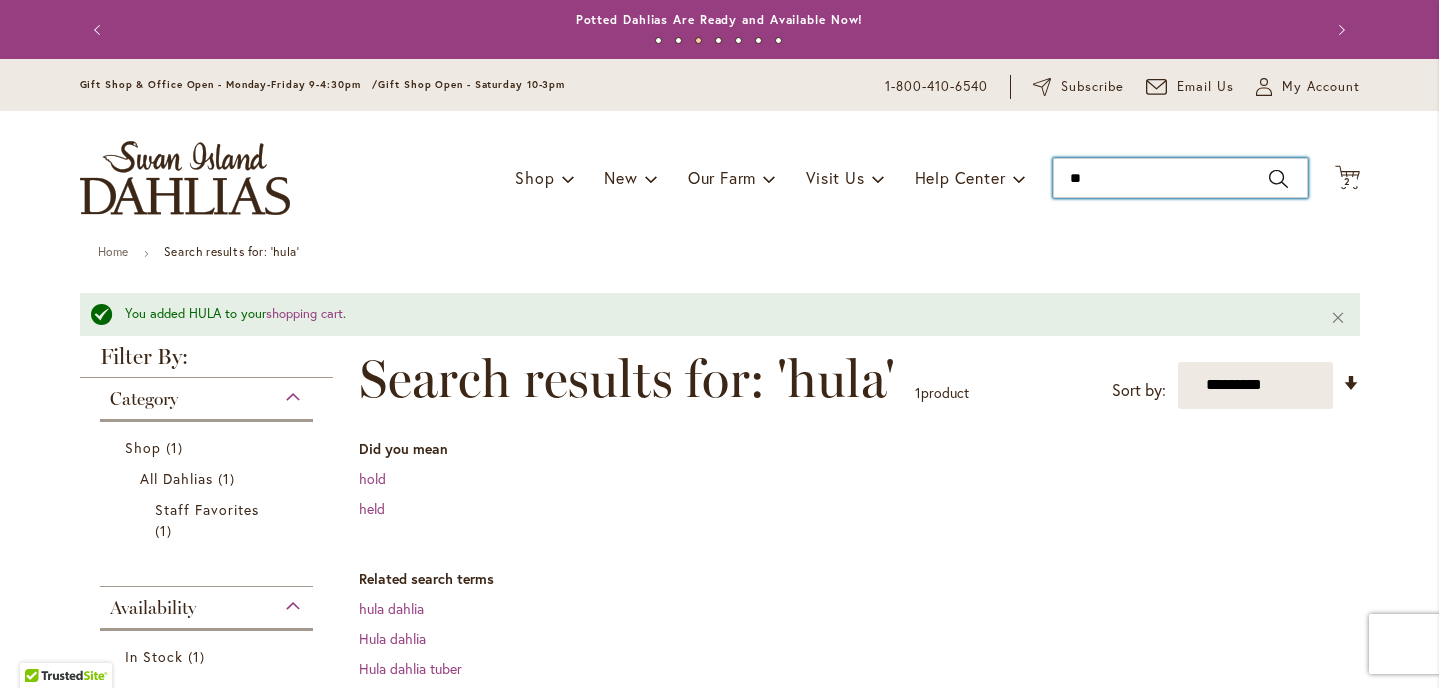 type on "*" 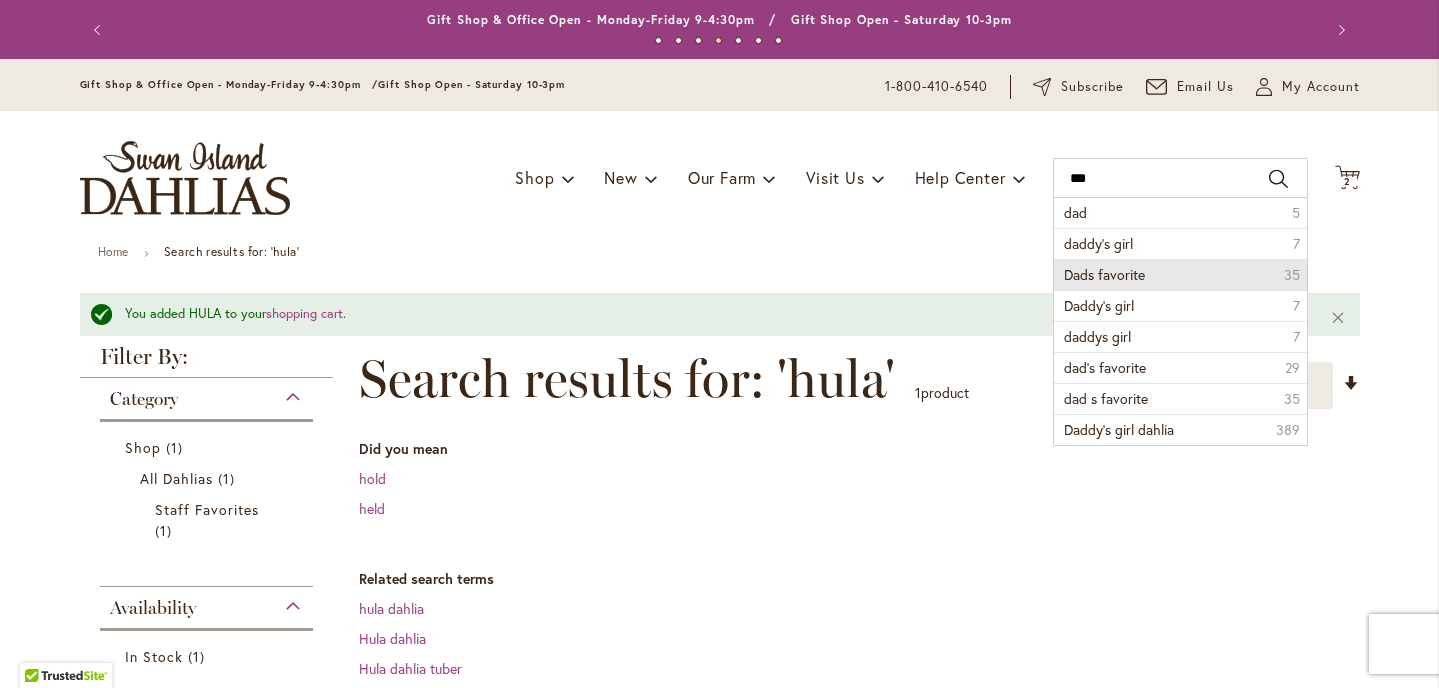click on "Dads favorite" at bounding box center (1104, 274) 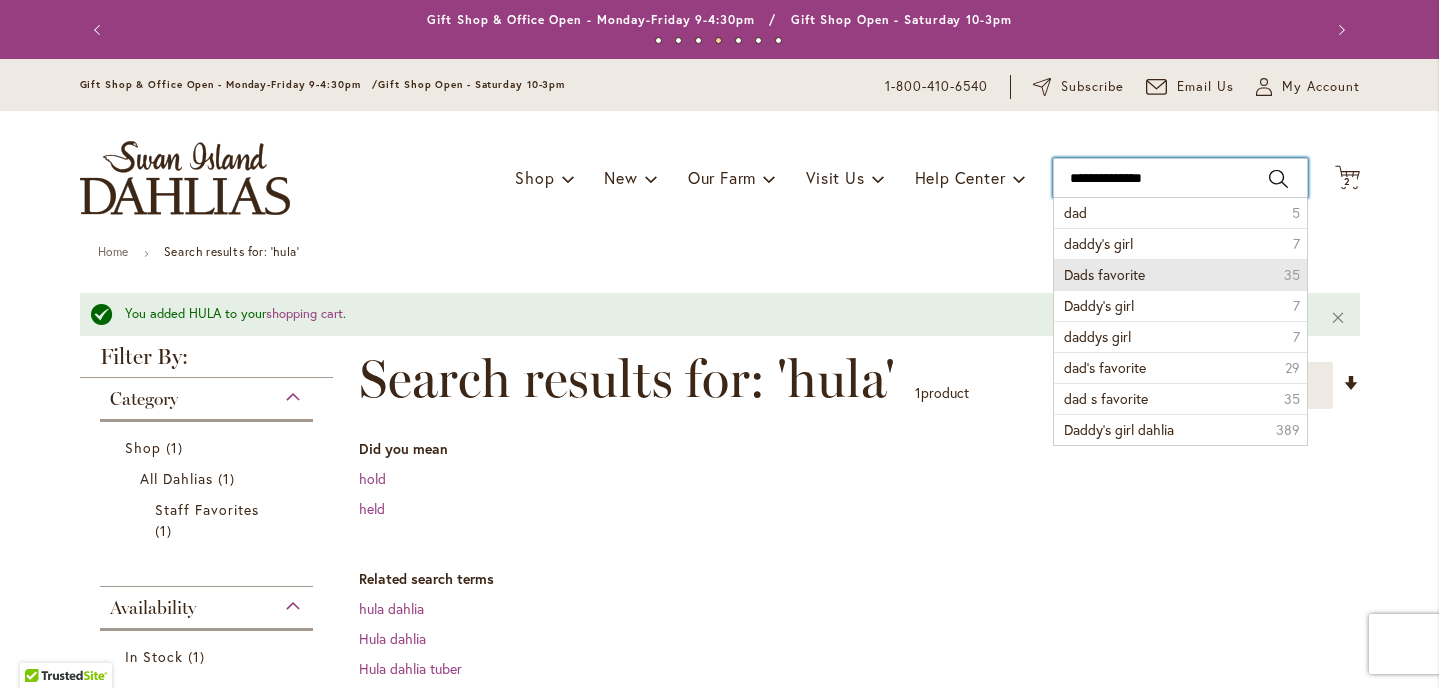 type on "**********" 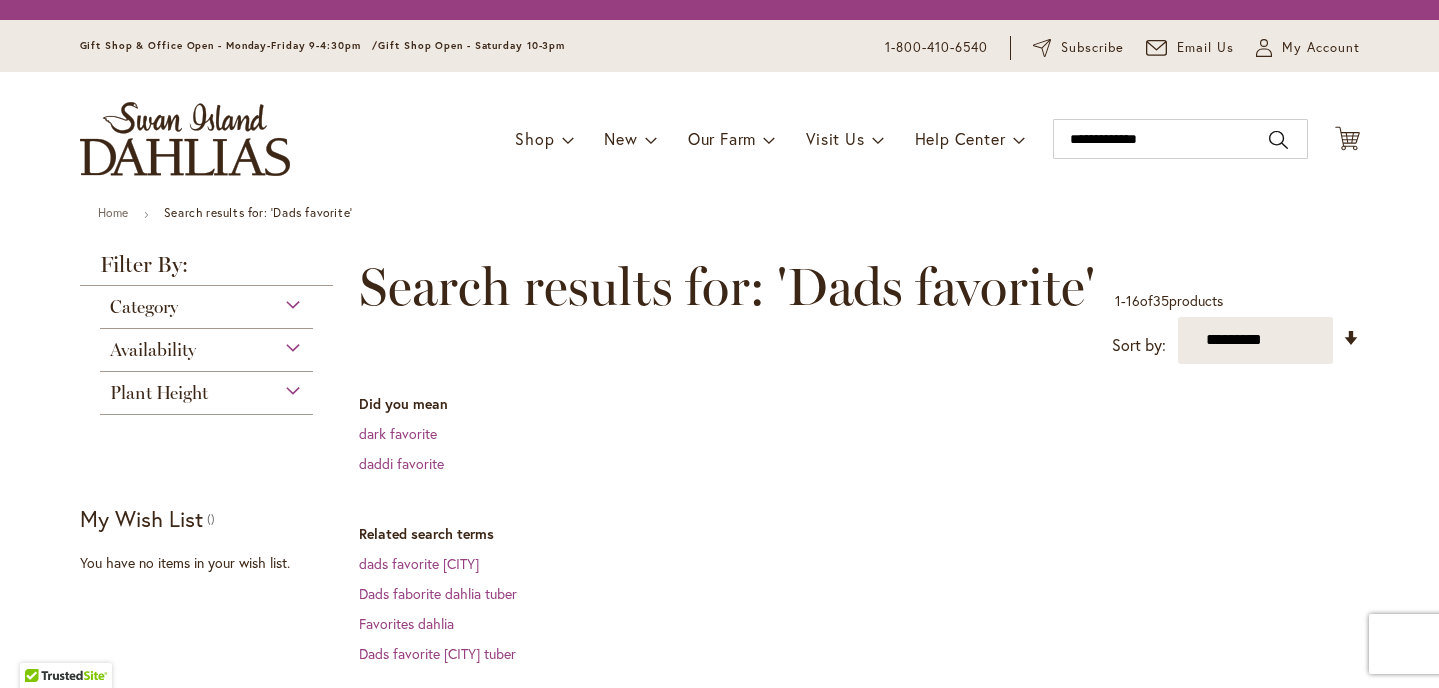 scroll, scrollTop: 0, scrollLeft: 0, axis: both 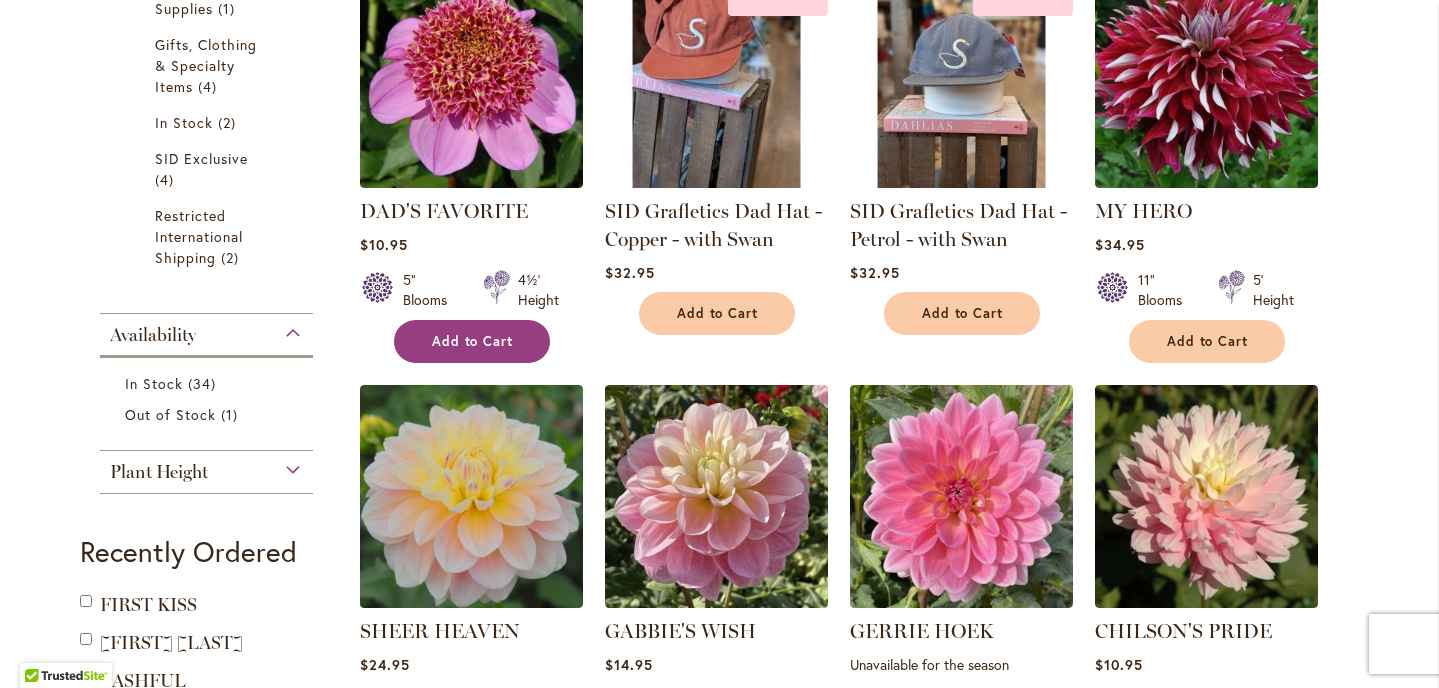 click on "Add to Cart" at bounding box center [473, 341] 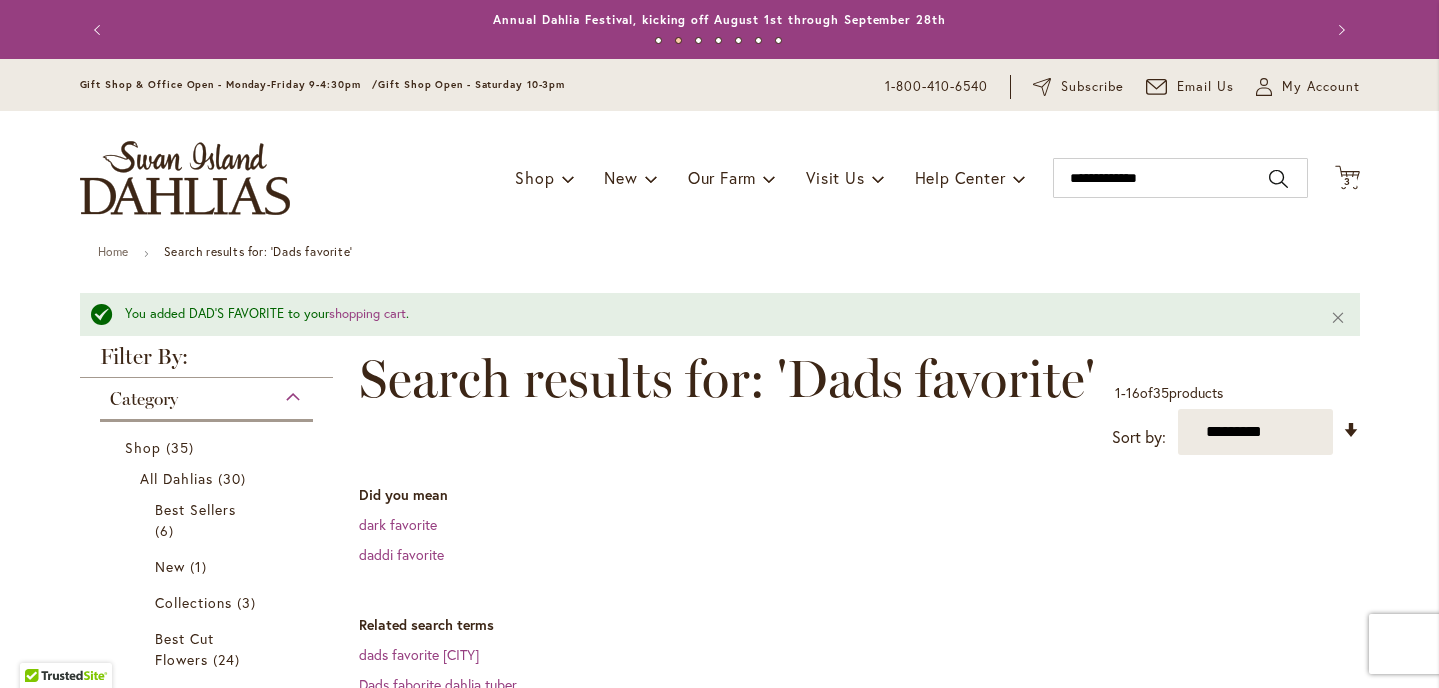 scroll, scrollTop: 0, scrollLeft: 0, axis: both 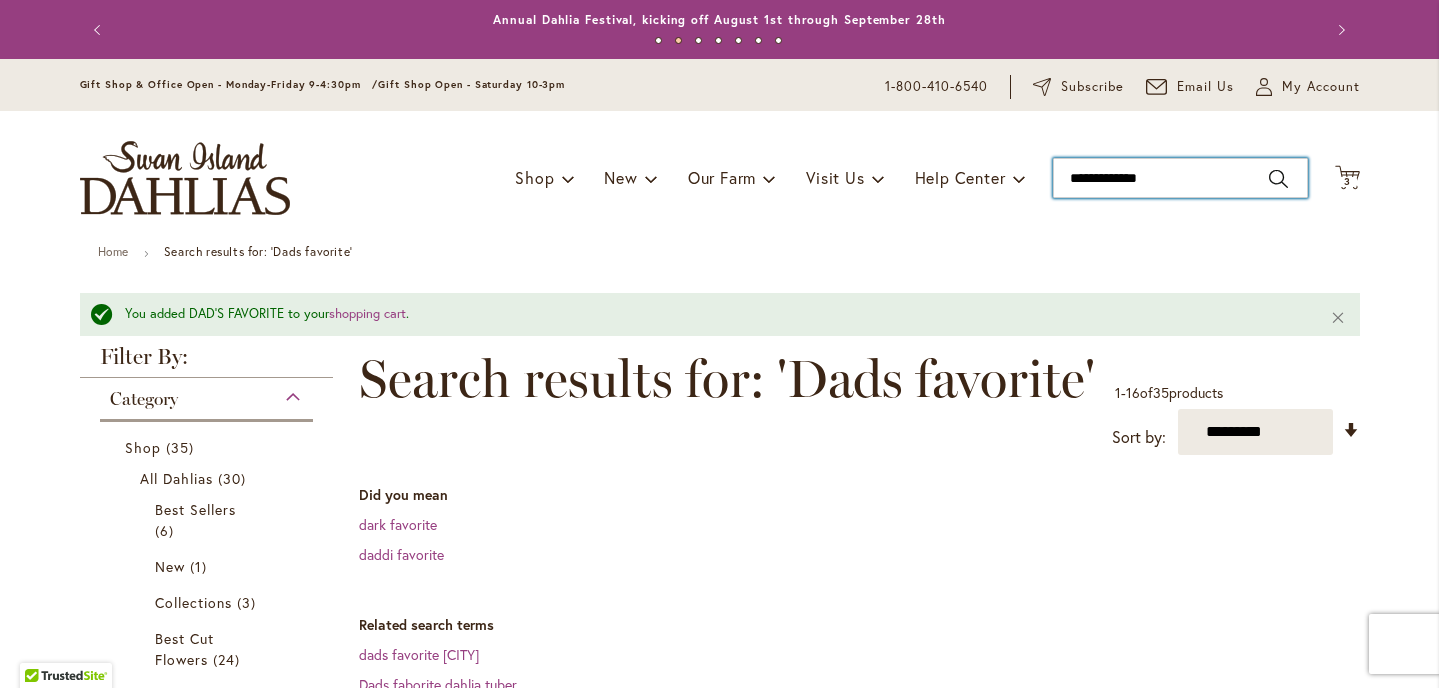 click on "**********" at bounding box center [1180, 178] 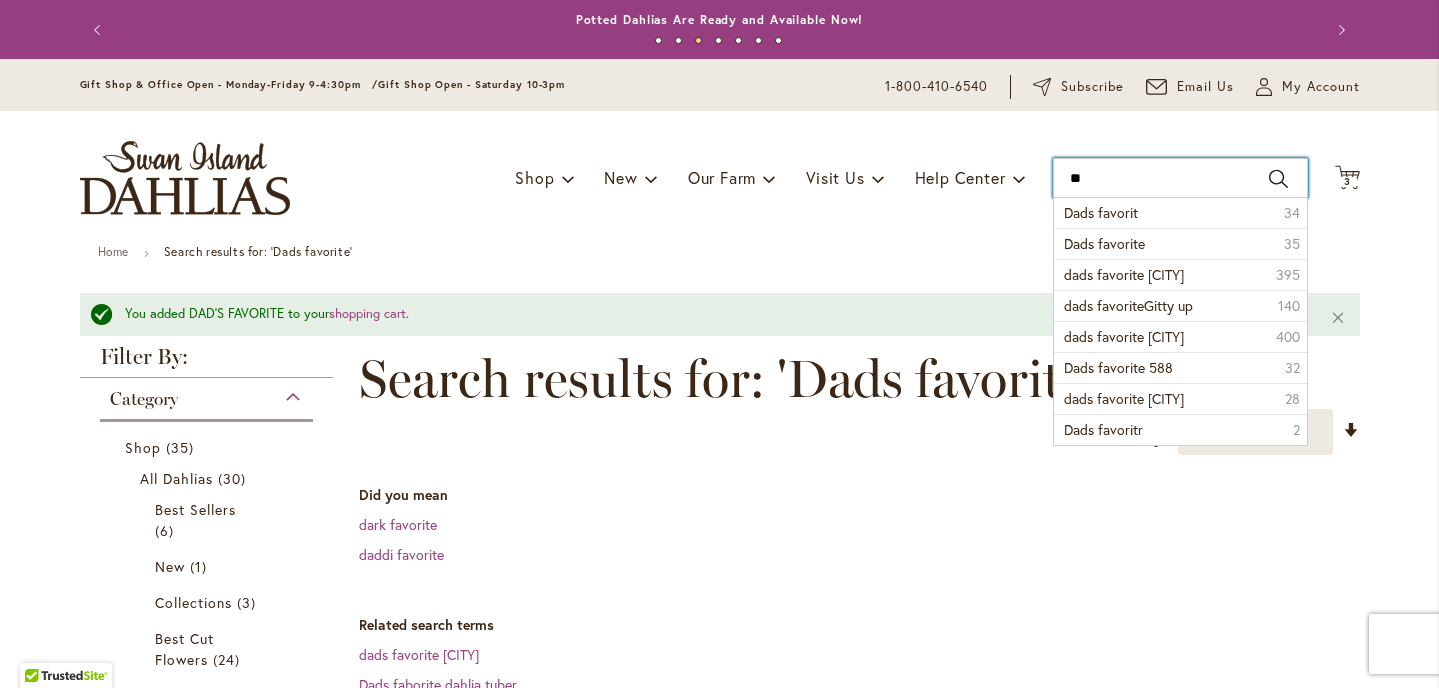 type on "*" 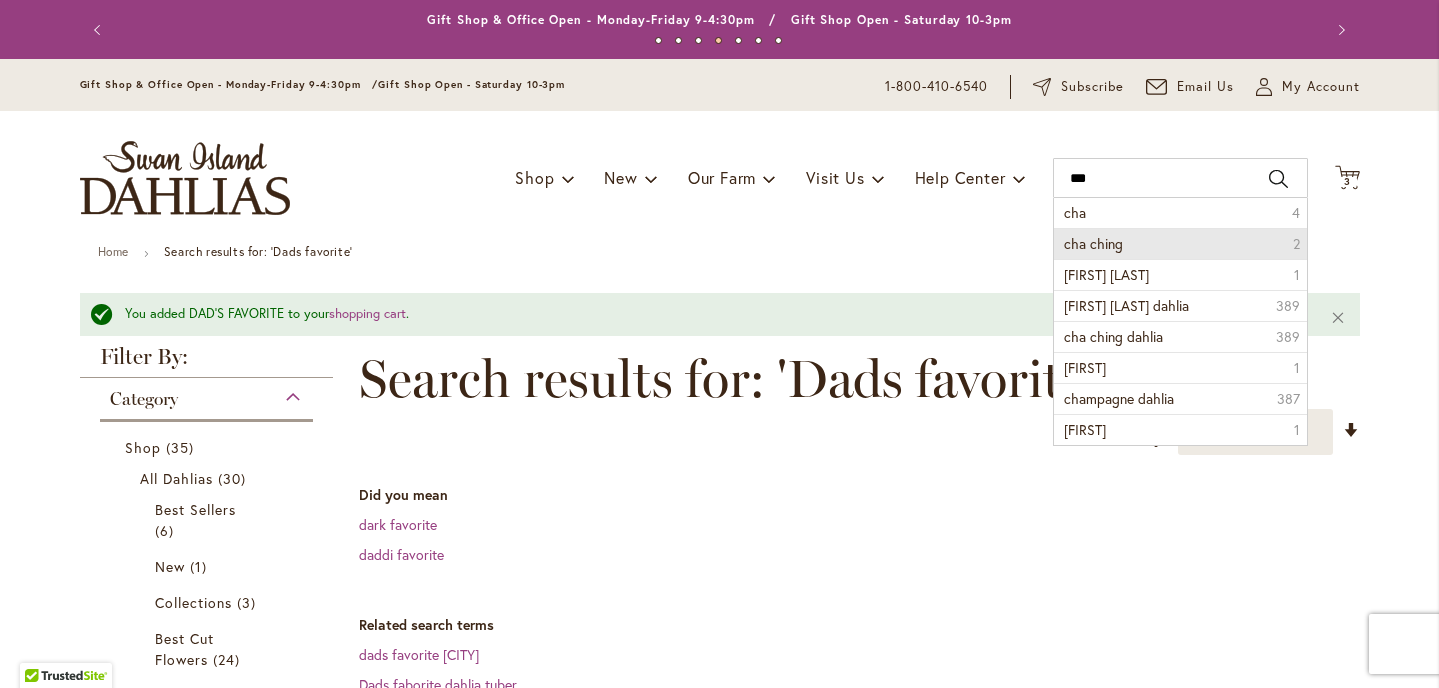 click on "cha ching" at bounding box center [1093, 243] 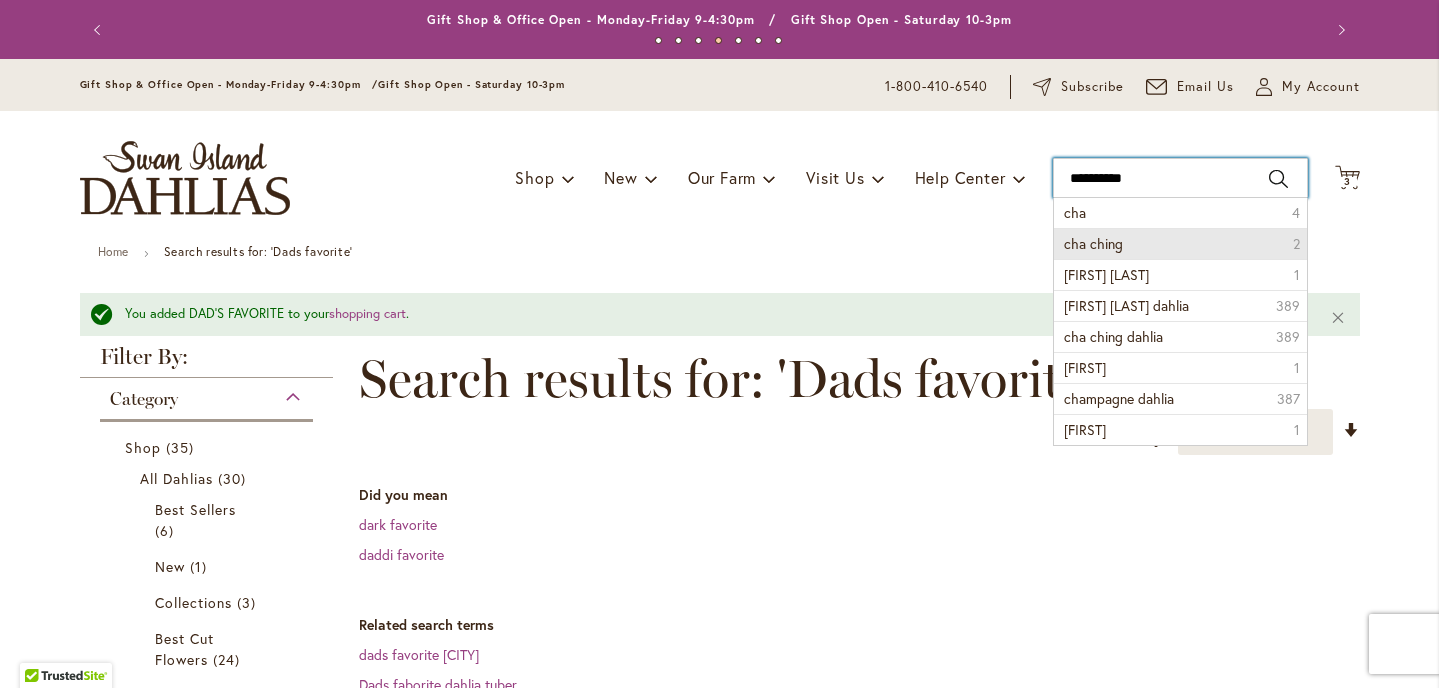 type on "*********" 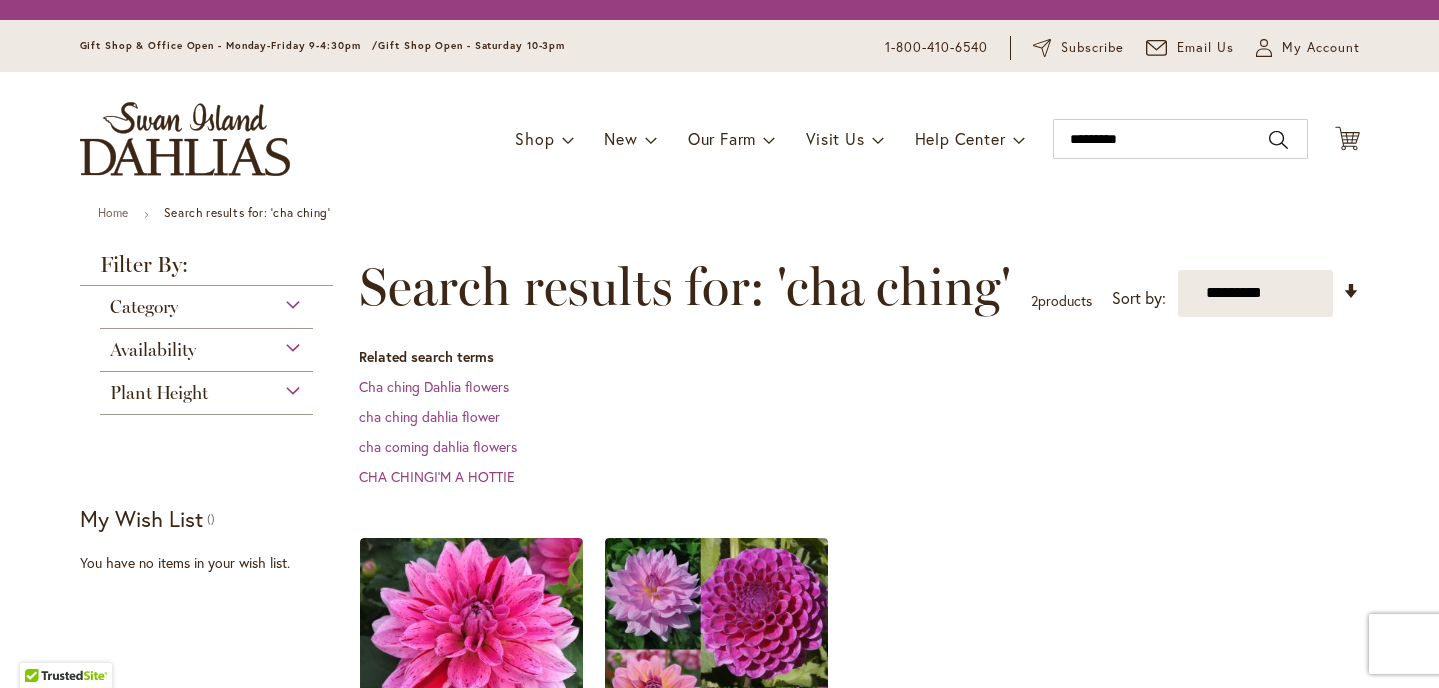 scroll, scrollTop: 0, scrollLeft: 0, axis: both 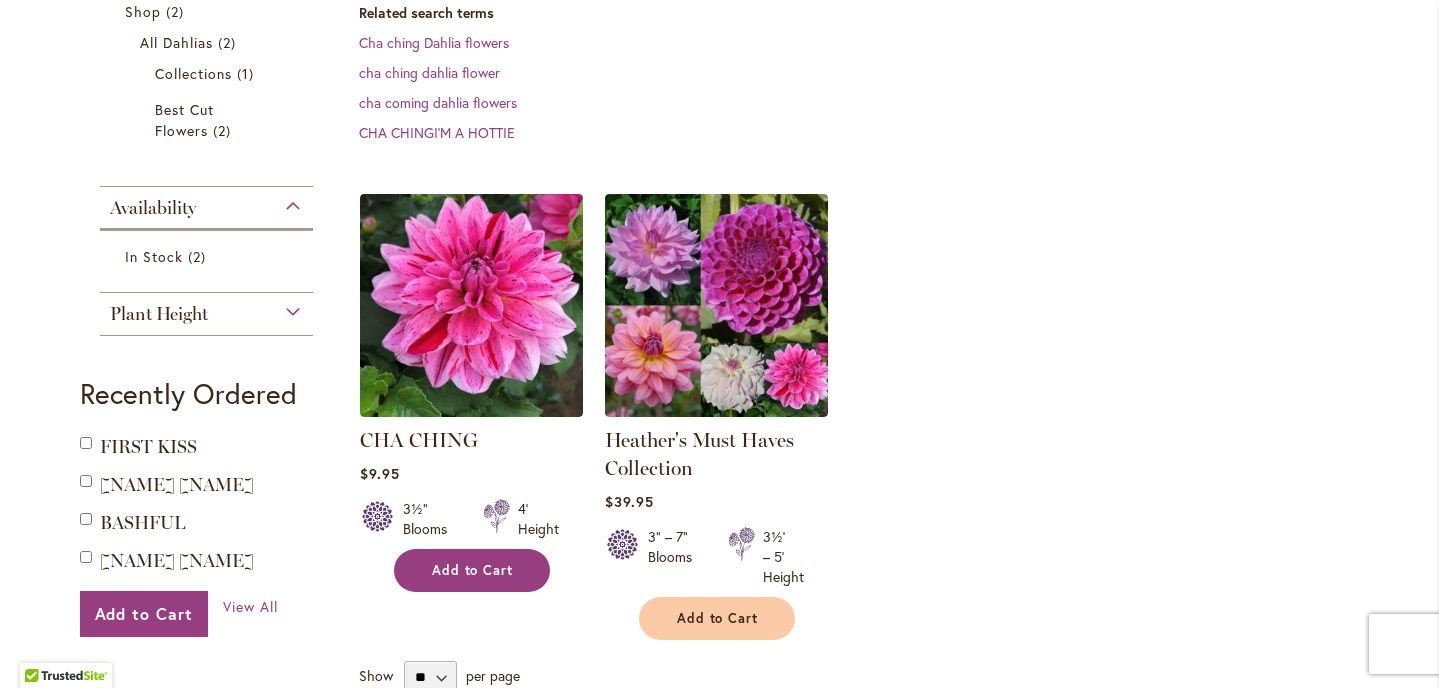 click on "Add to Cart" at bounding box center [473, 570] 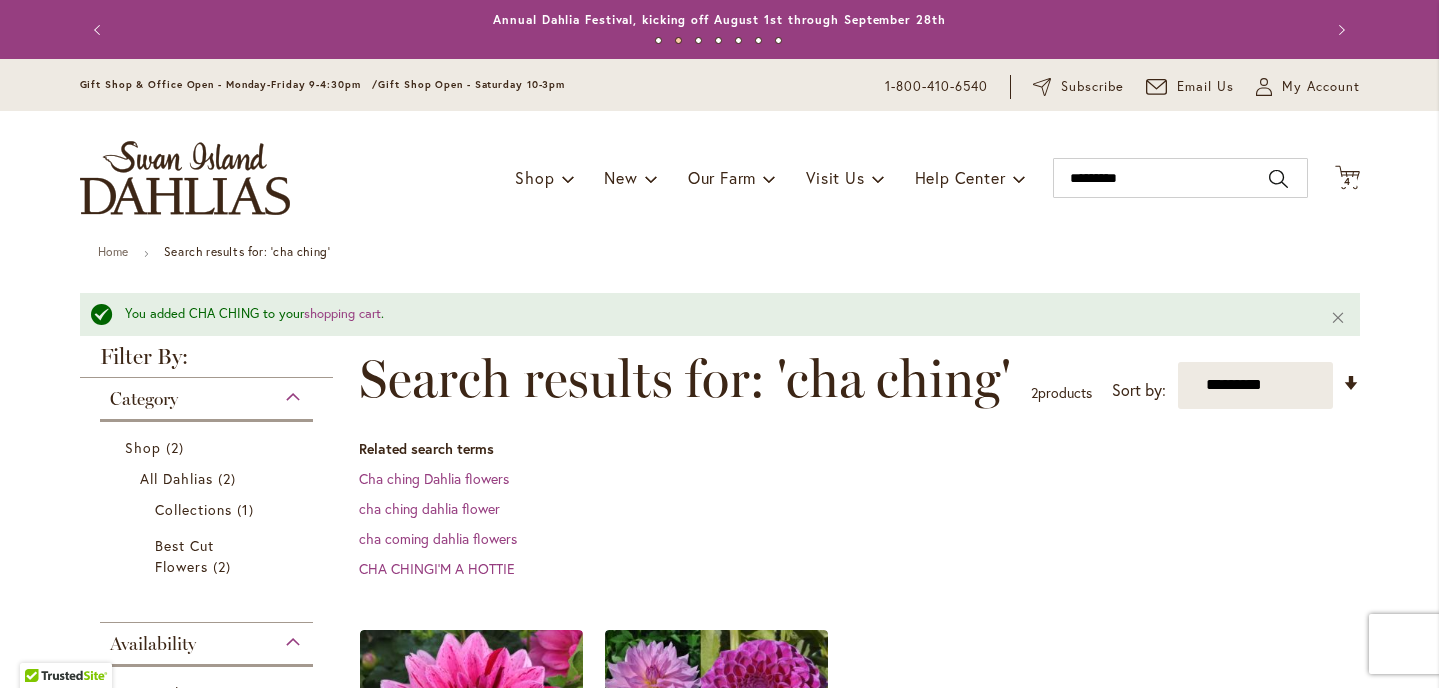 scroll, scrollTop: 0, scrollLeft: 0, axis: both 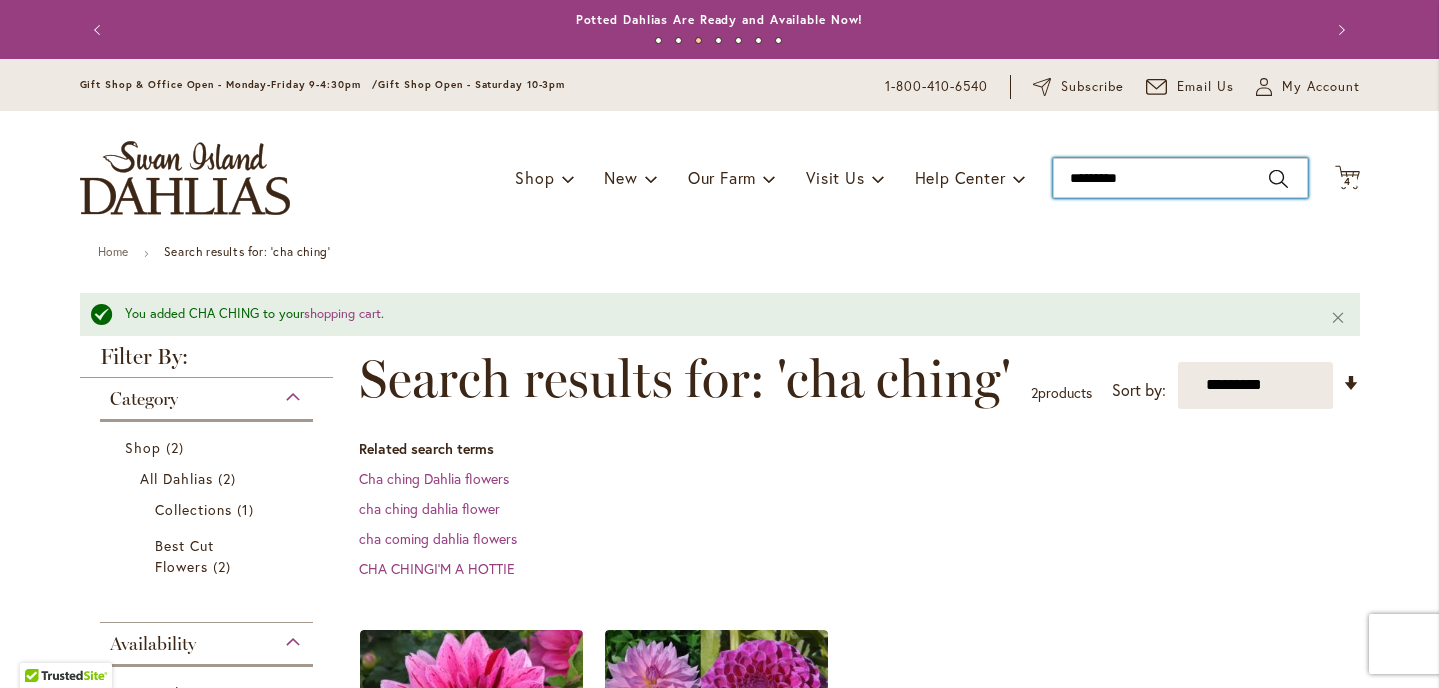 click on "*********" at bounding box center (1180, 178) 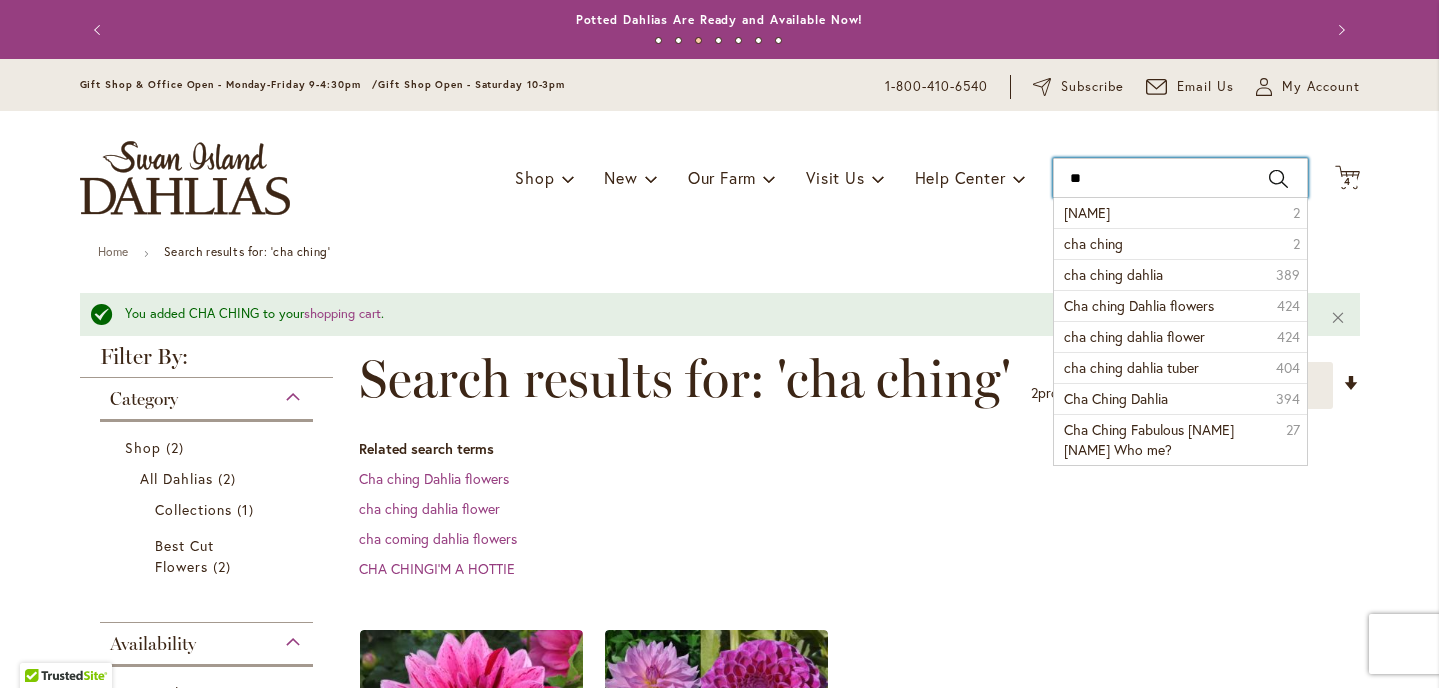 type on "*" 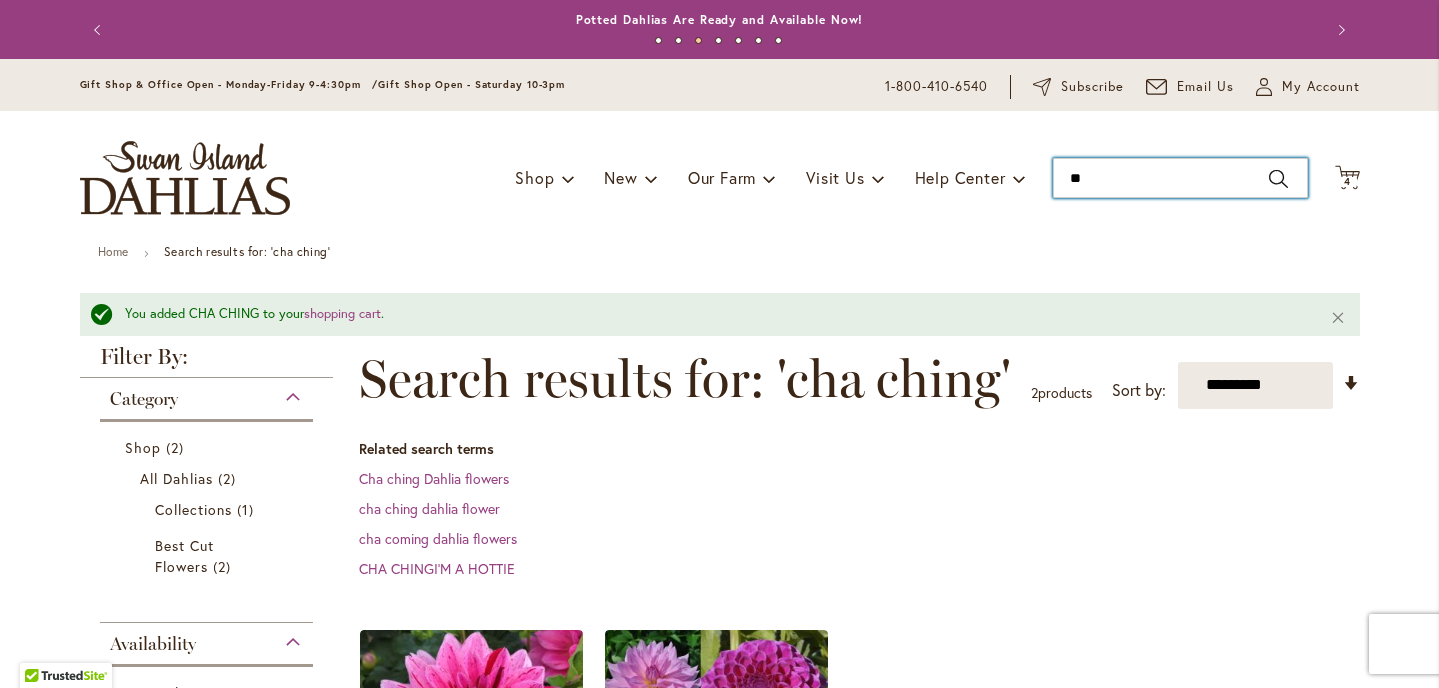 type on "*" 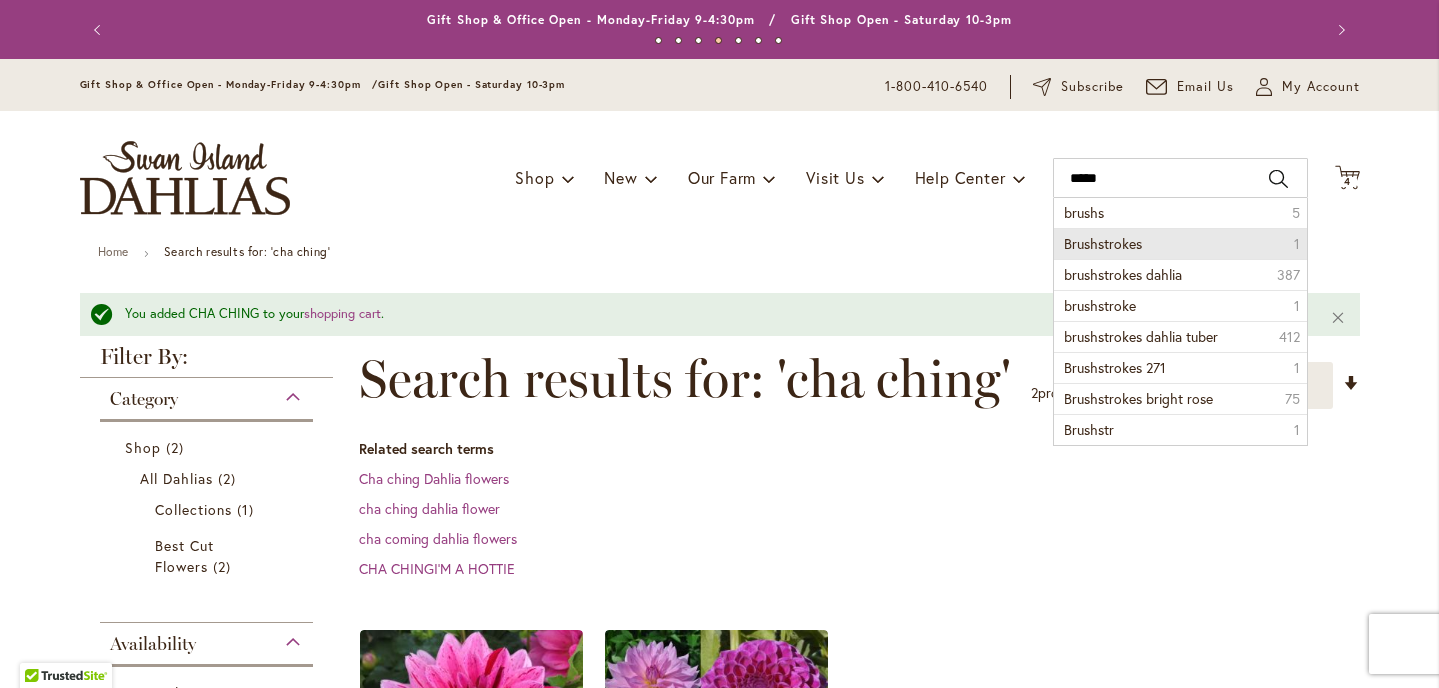 drag, startPoint x: 1163, startPoint y: 184, endPoint x: 1096, endPoint y: 245, distance: 90.60905 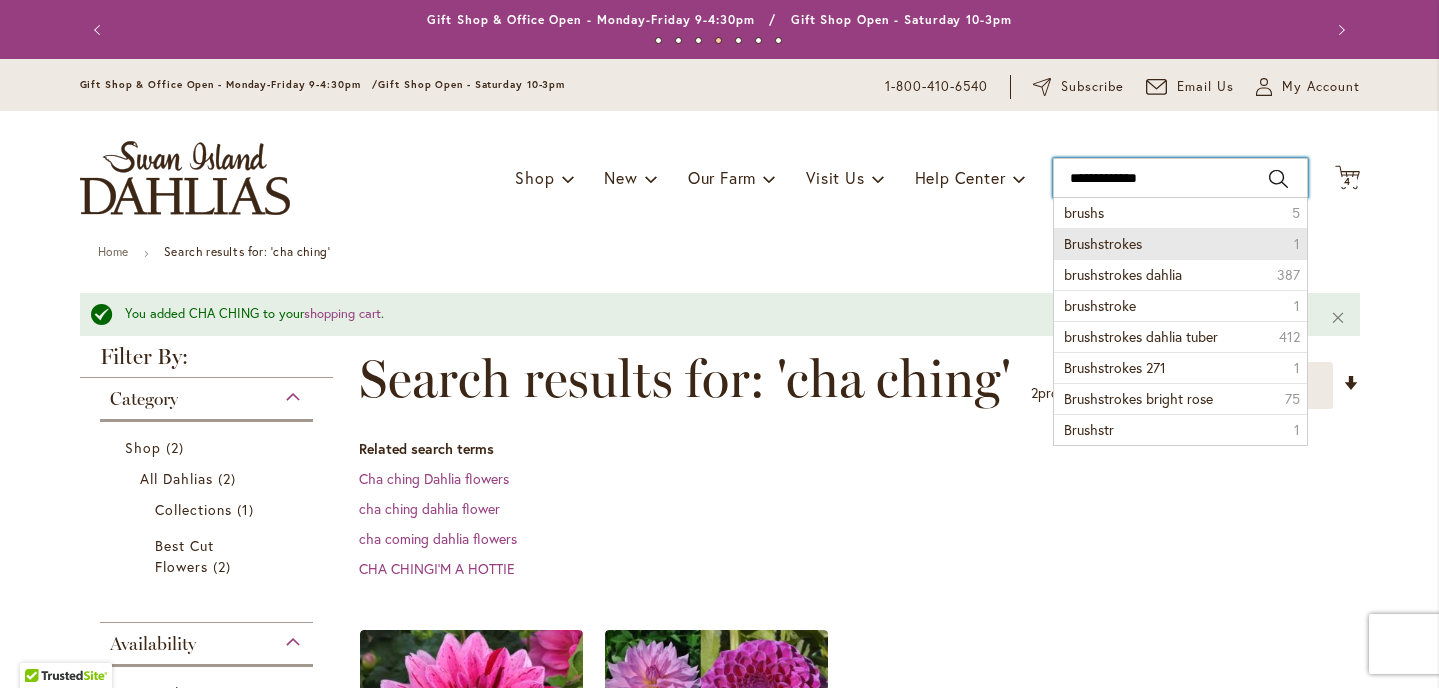 type on "**********" 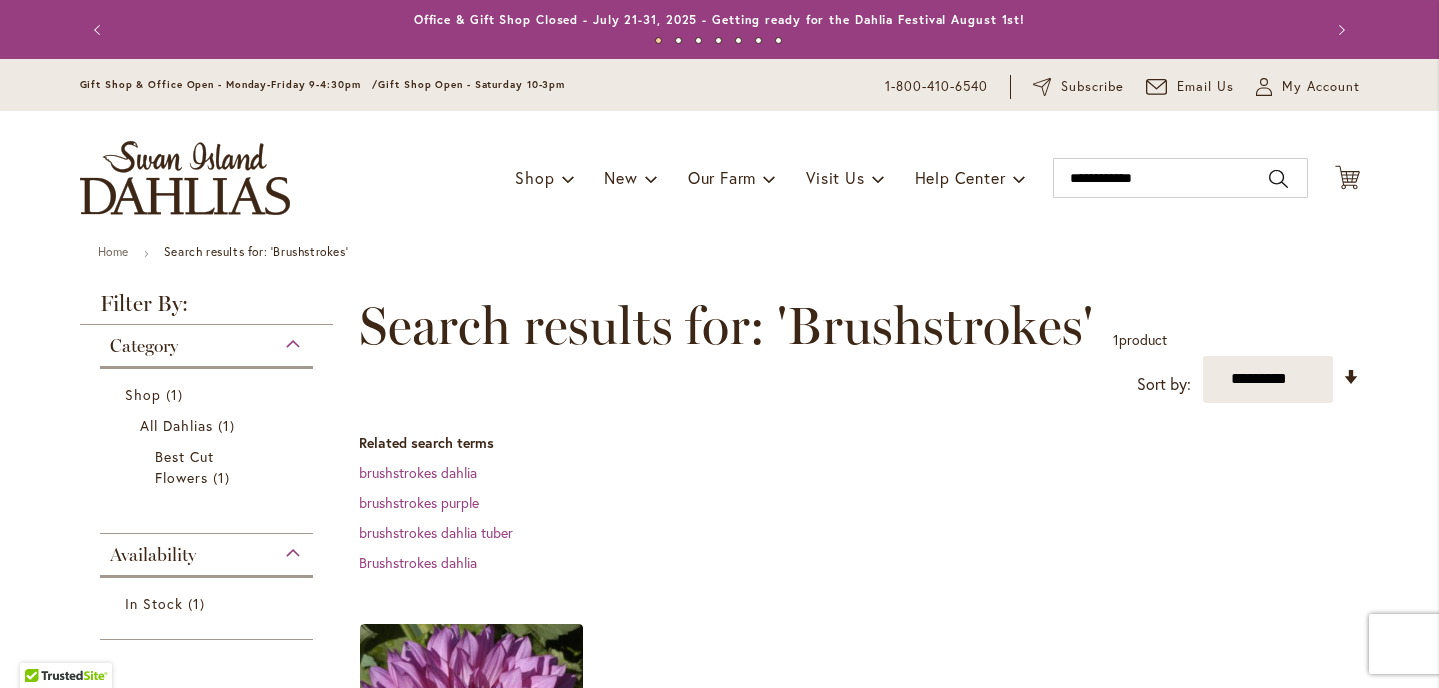 scroll, scrollTop: 0, scrollLeft: 0, axis: both 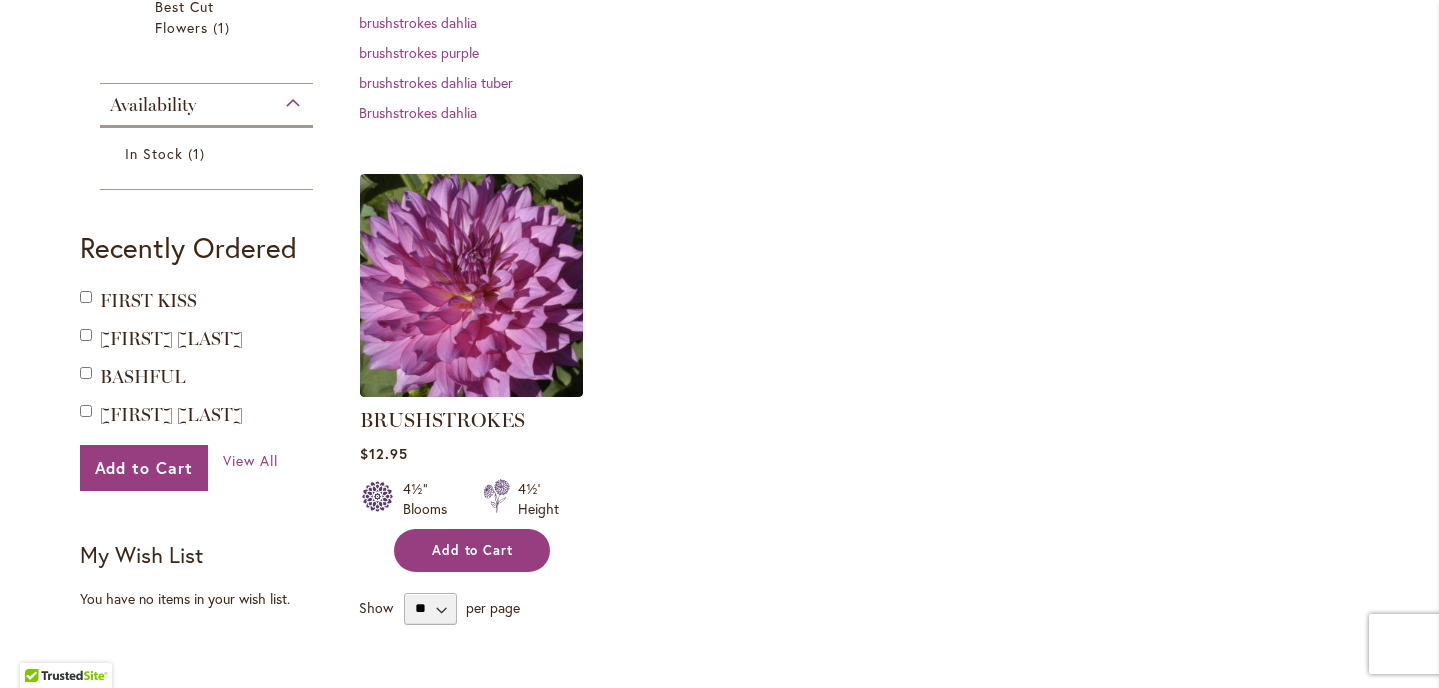 click on "Add to Cart" at bounding box center (473, 550) 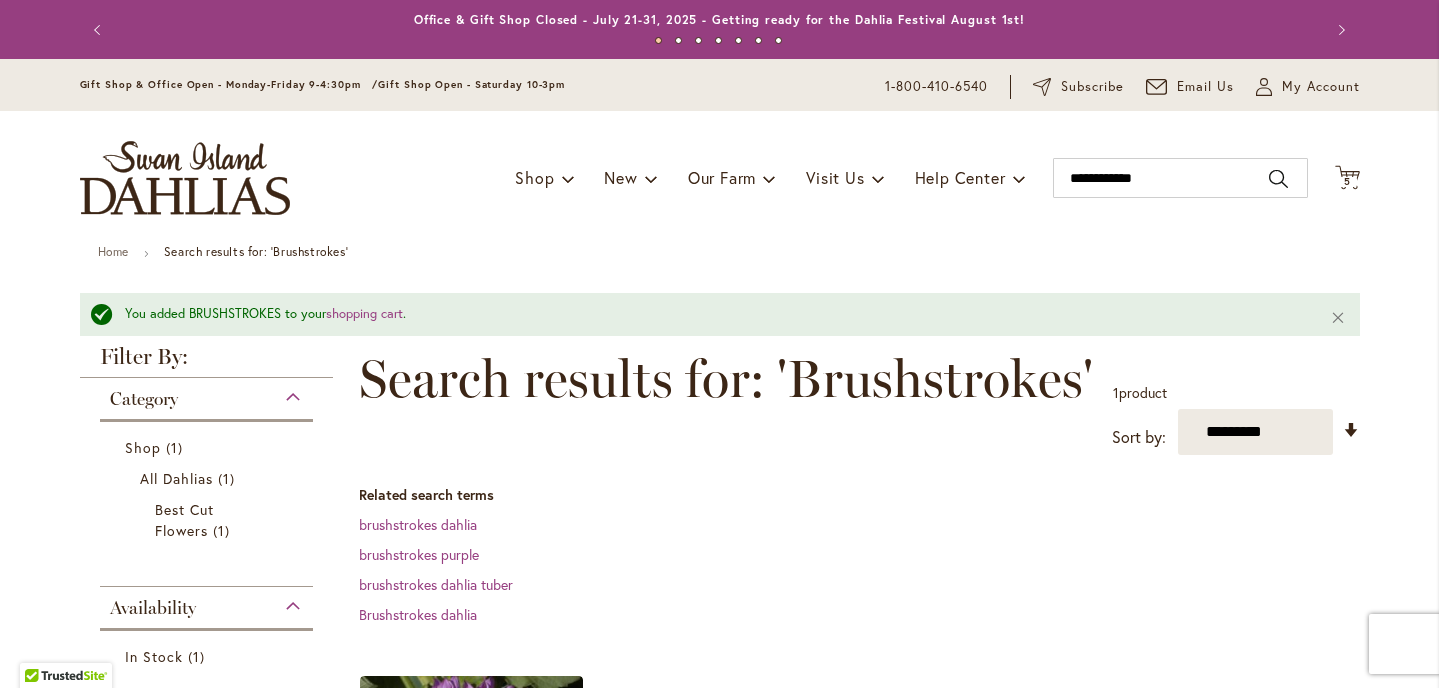 scroll, scrollTop: 0, scrollLeft: 0, axis: both 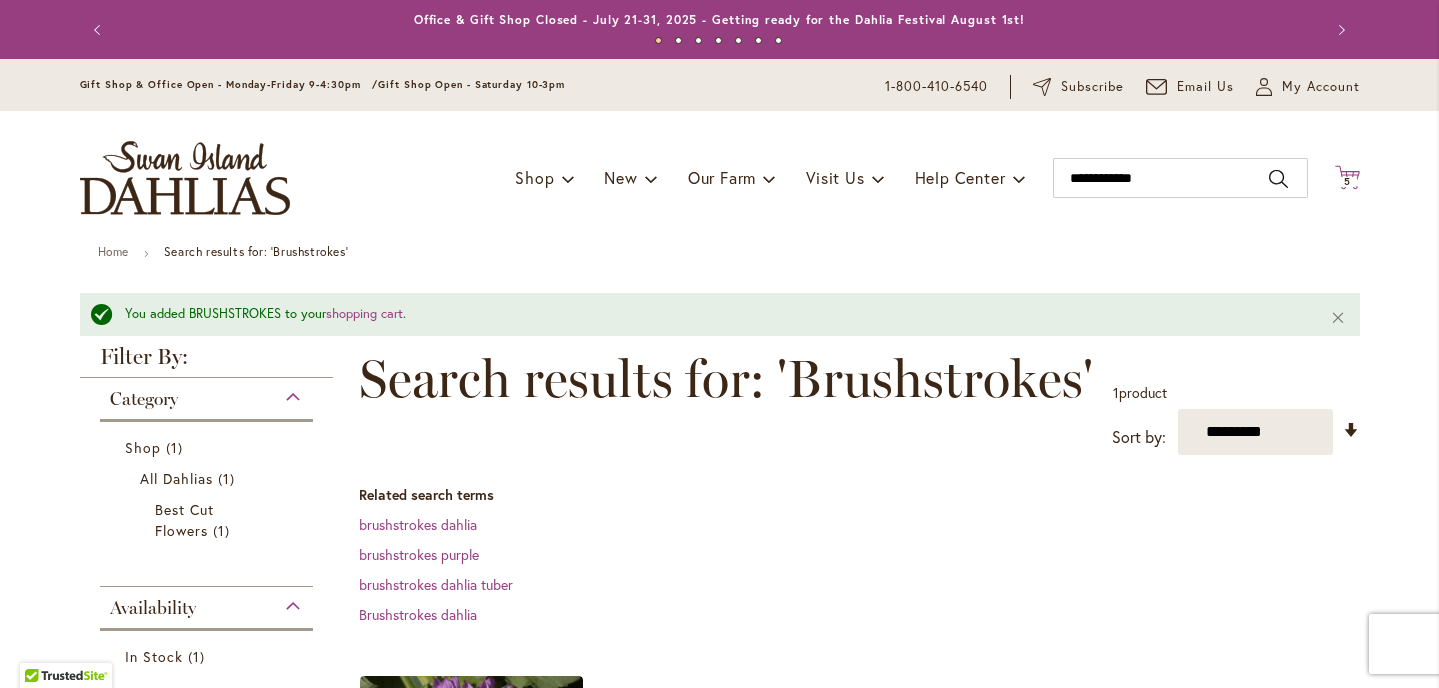 click on "5" at bounding box center (1347, 181) 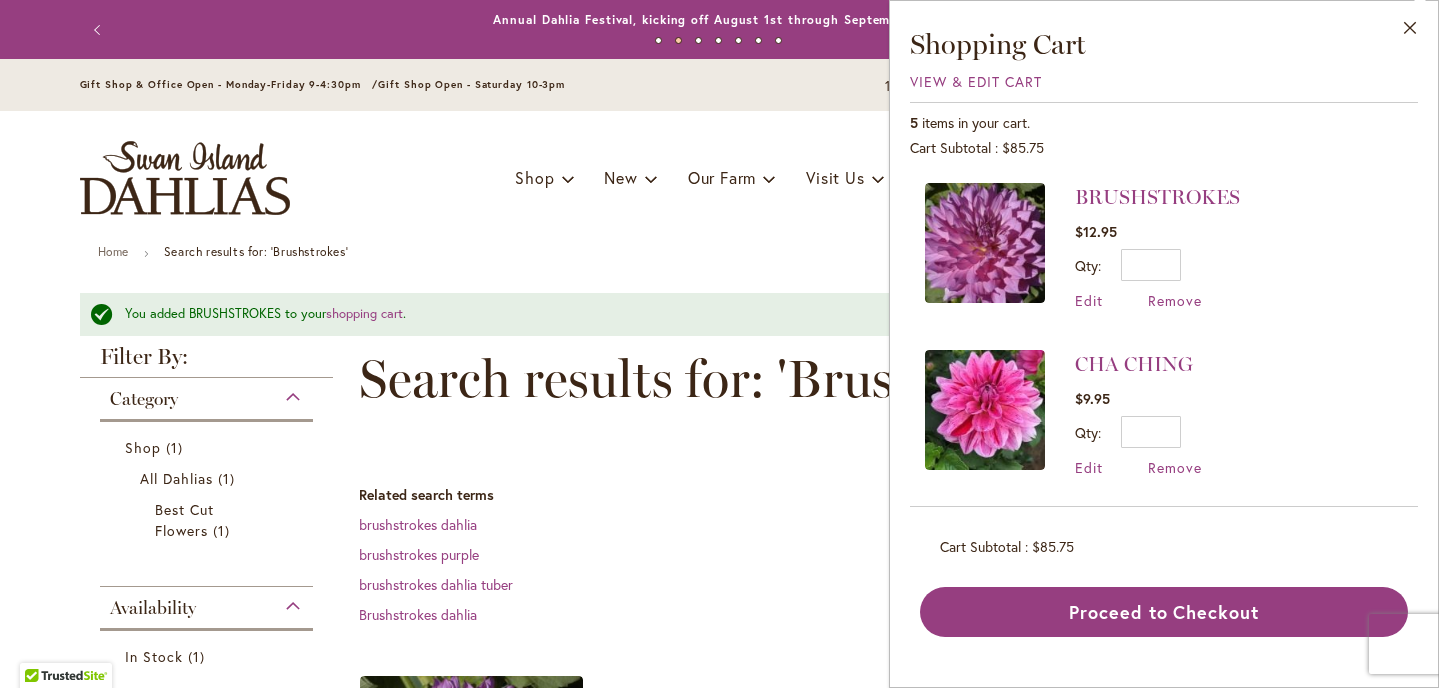 scroll, scrollTop: -6, scrollLeft: 0, axis: vertical 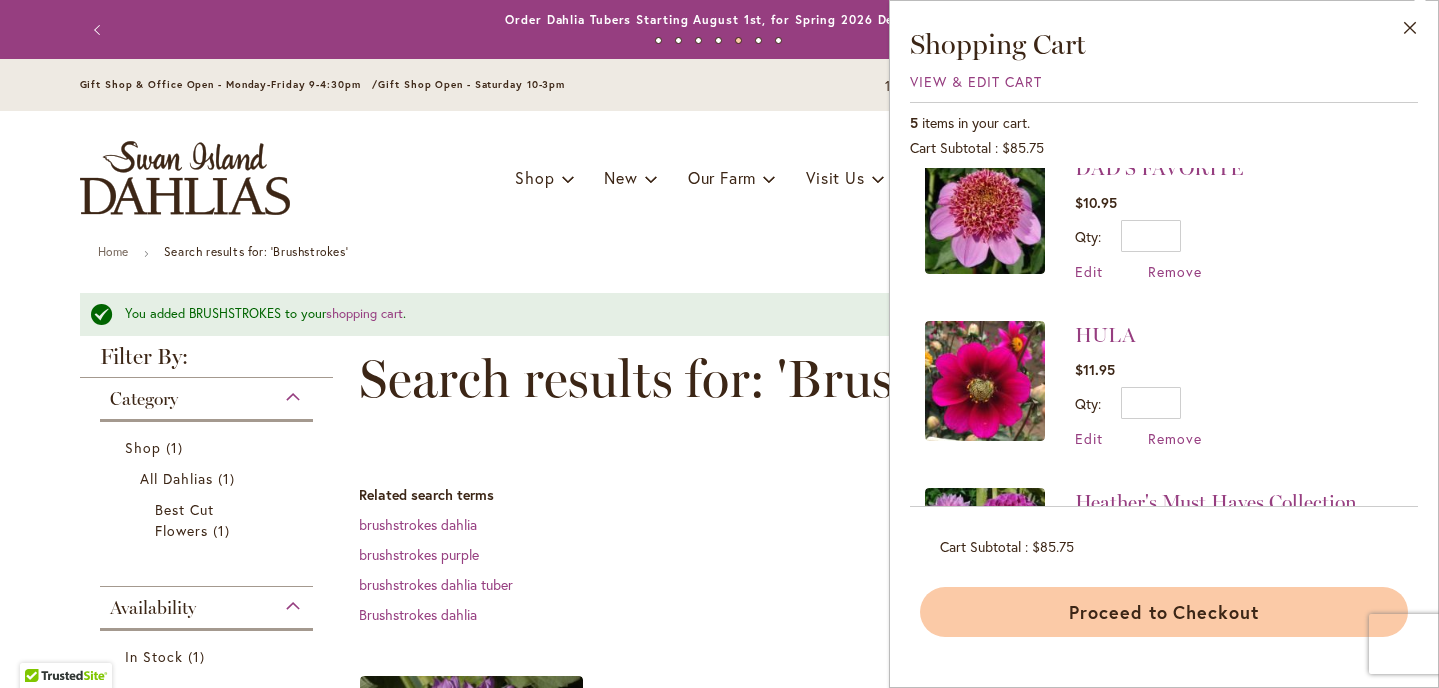 click on "Proceed to Checkout" at bounding box center [1164, 612] 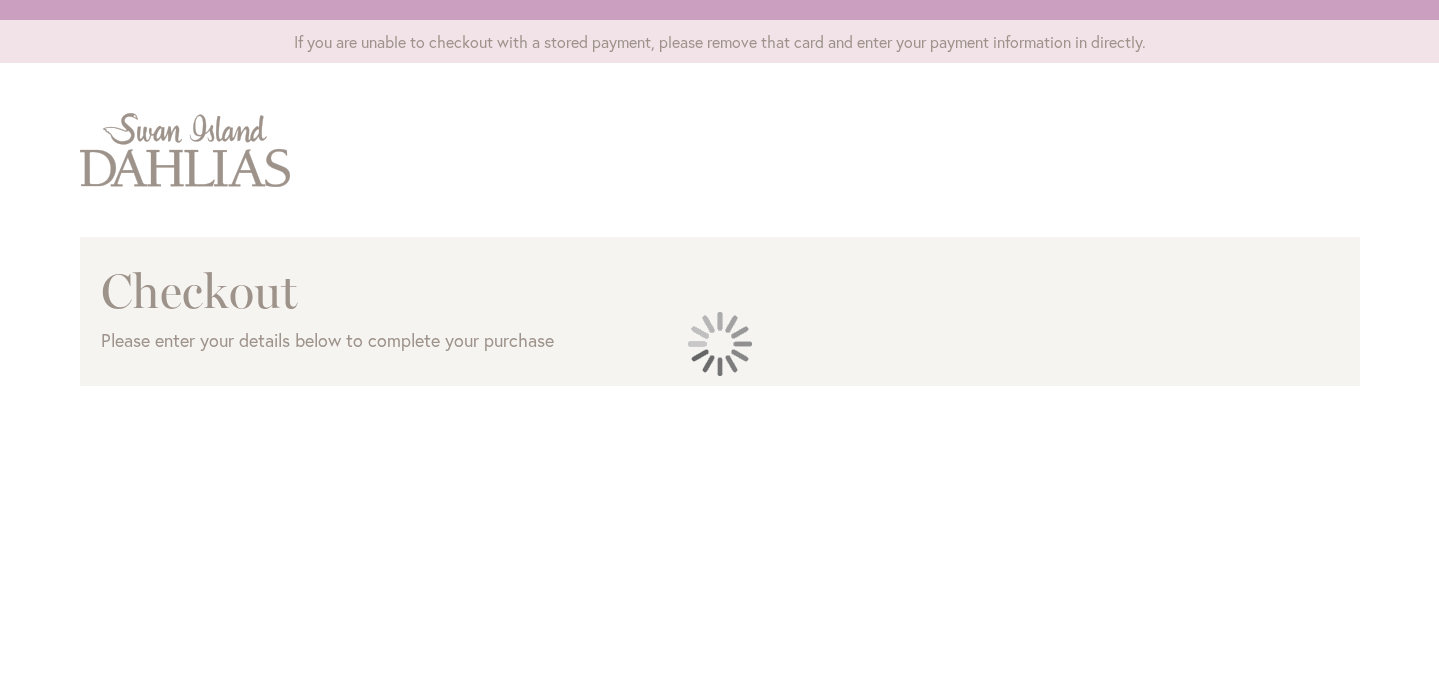 scroll, scrollTop: 0, scrollLeft: 0, axis: both 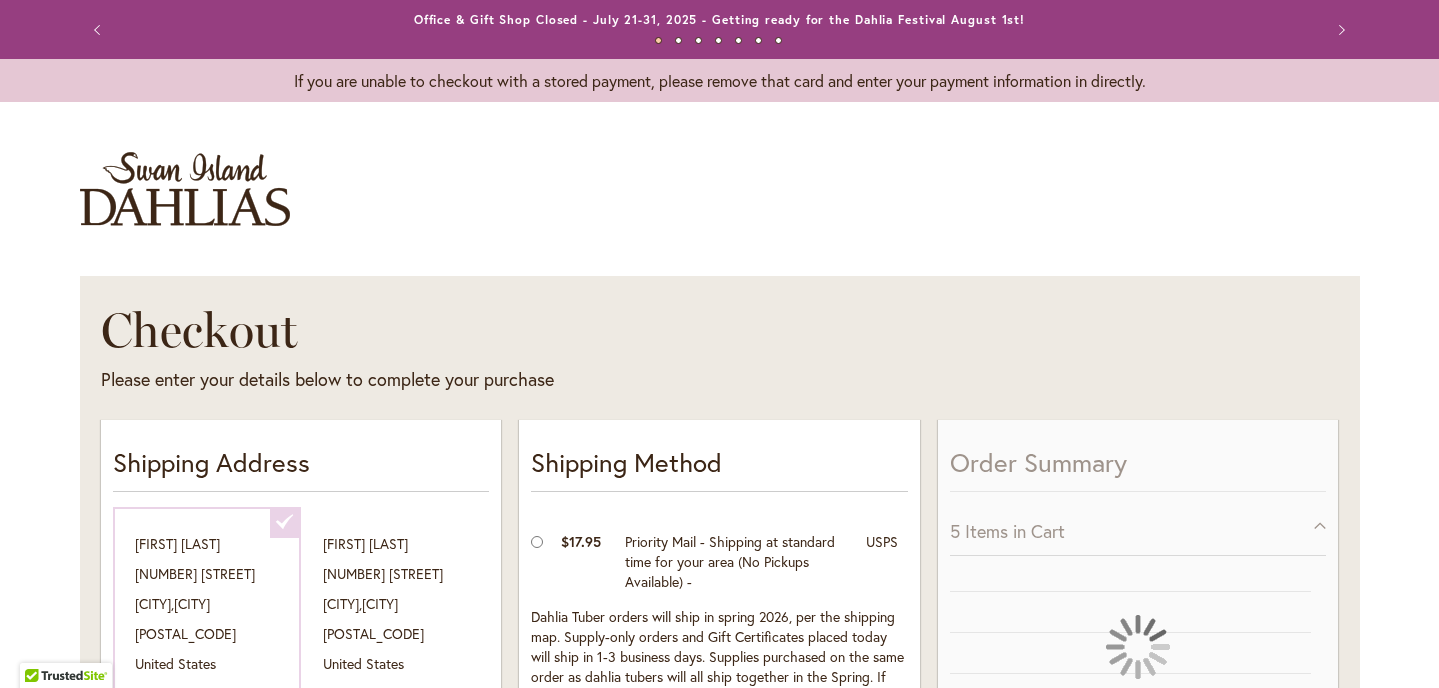 select on "**********" 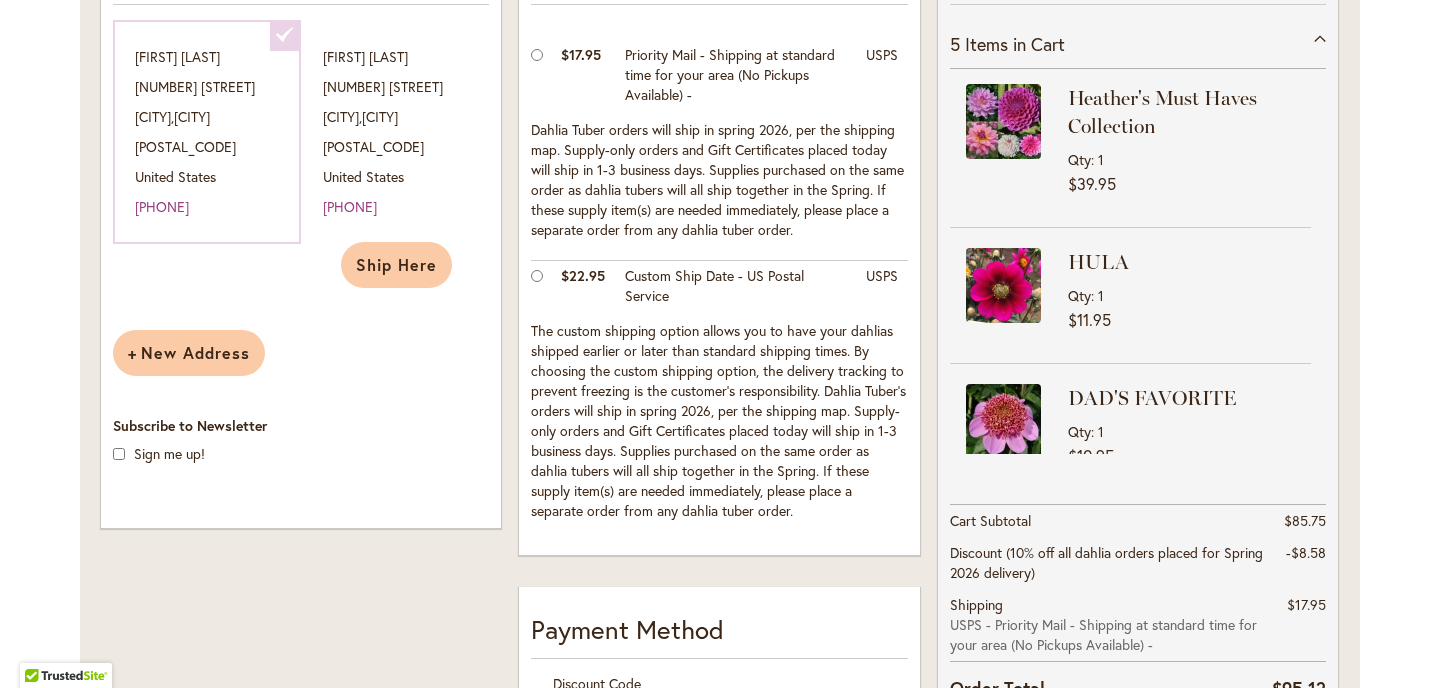 scroll, scrollTop: 490, scrollLeft: 0, axis: vertical 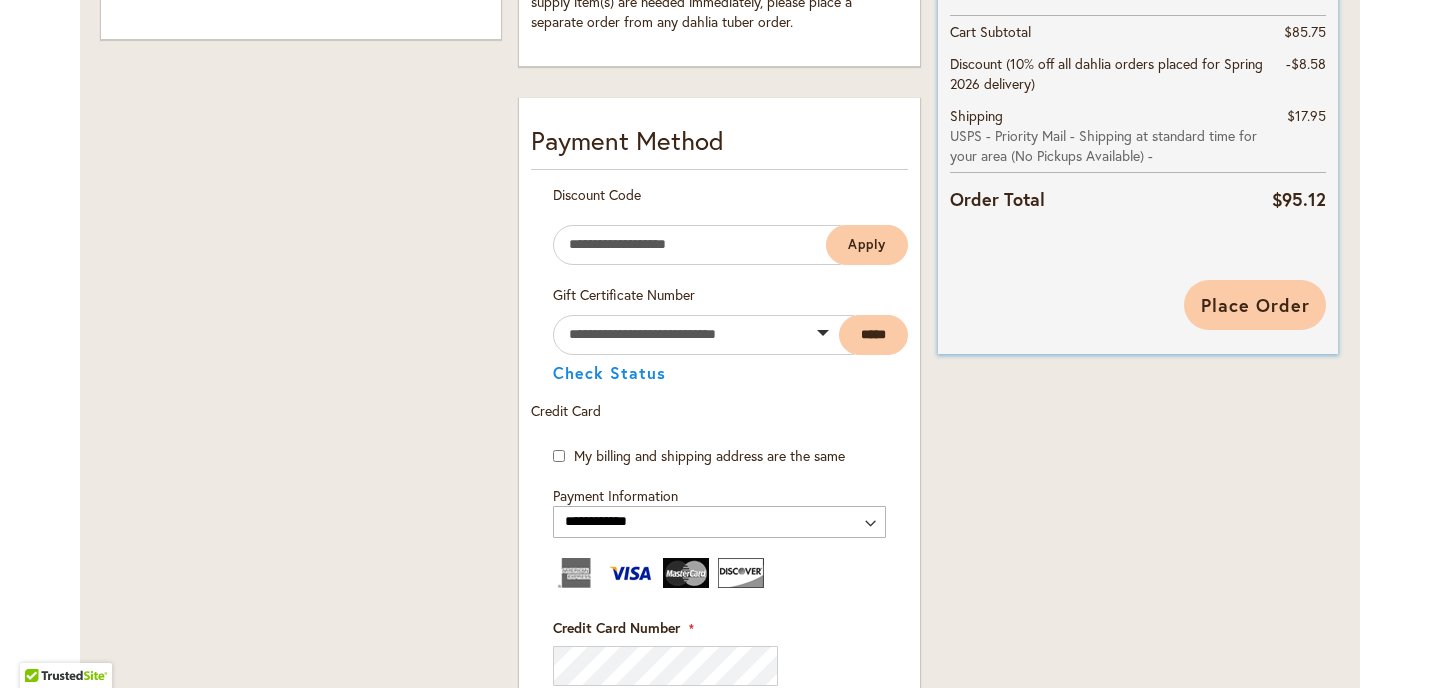click on "Place Order" at bounding box center [1255, 305] 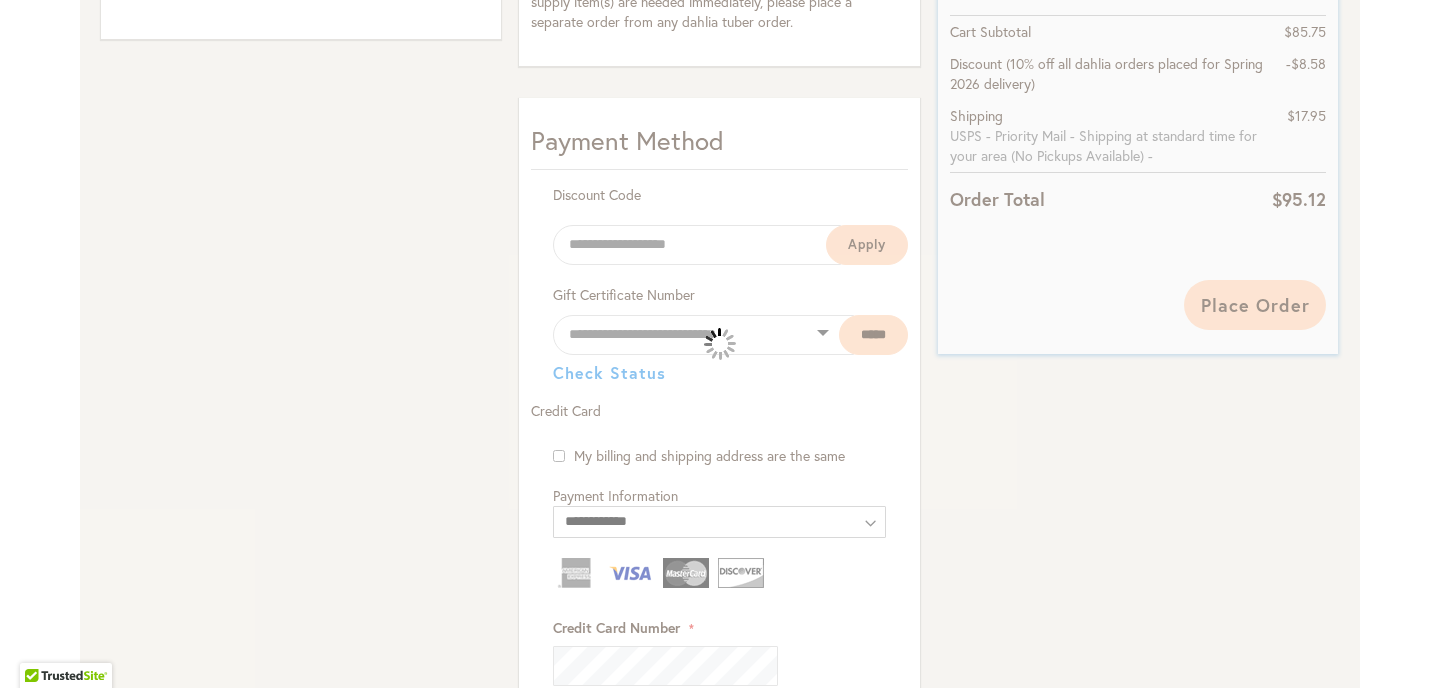 select 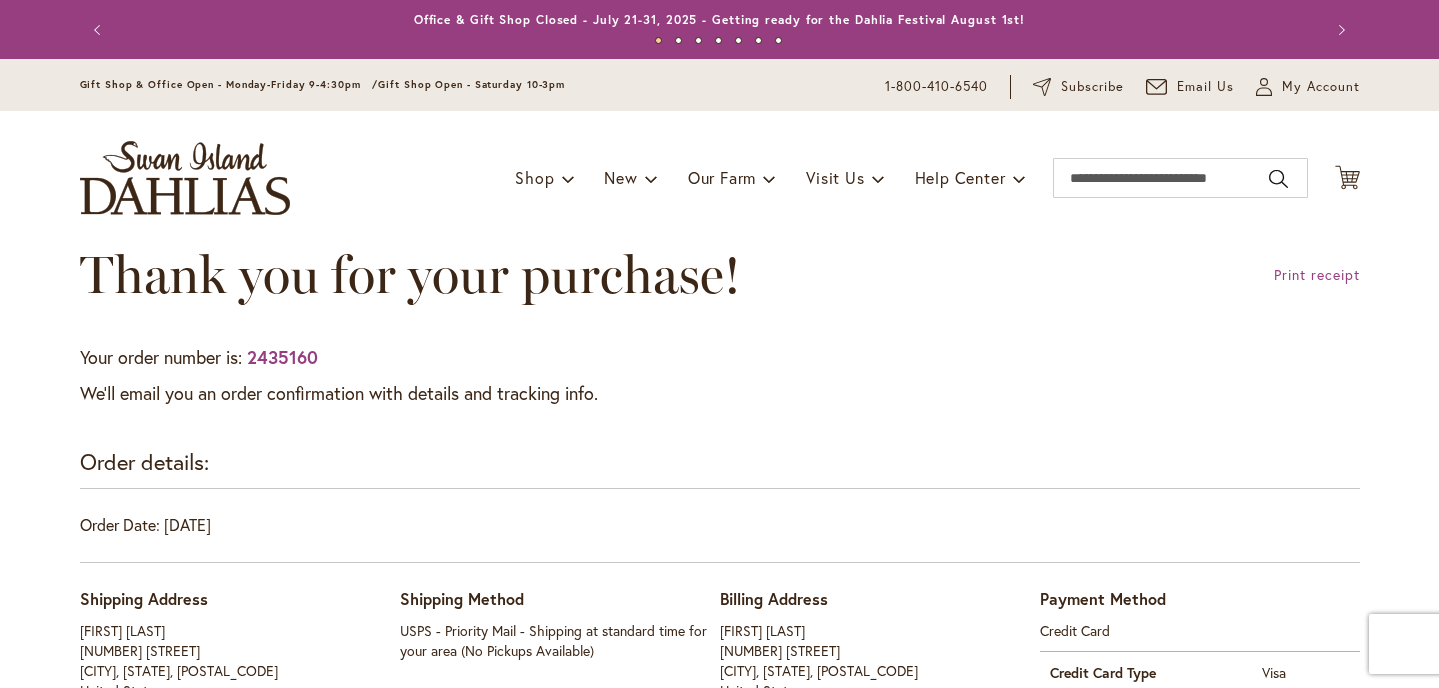 scroll, scrollTop: 0, scrollLeft: 0, axis: both 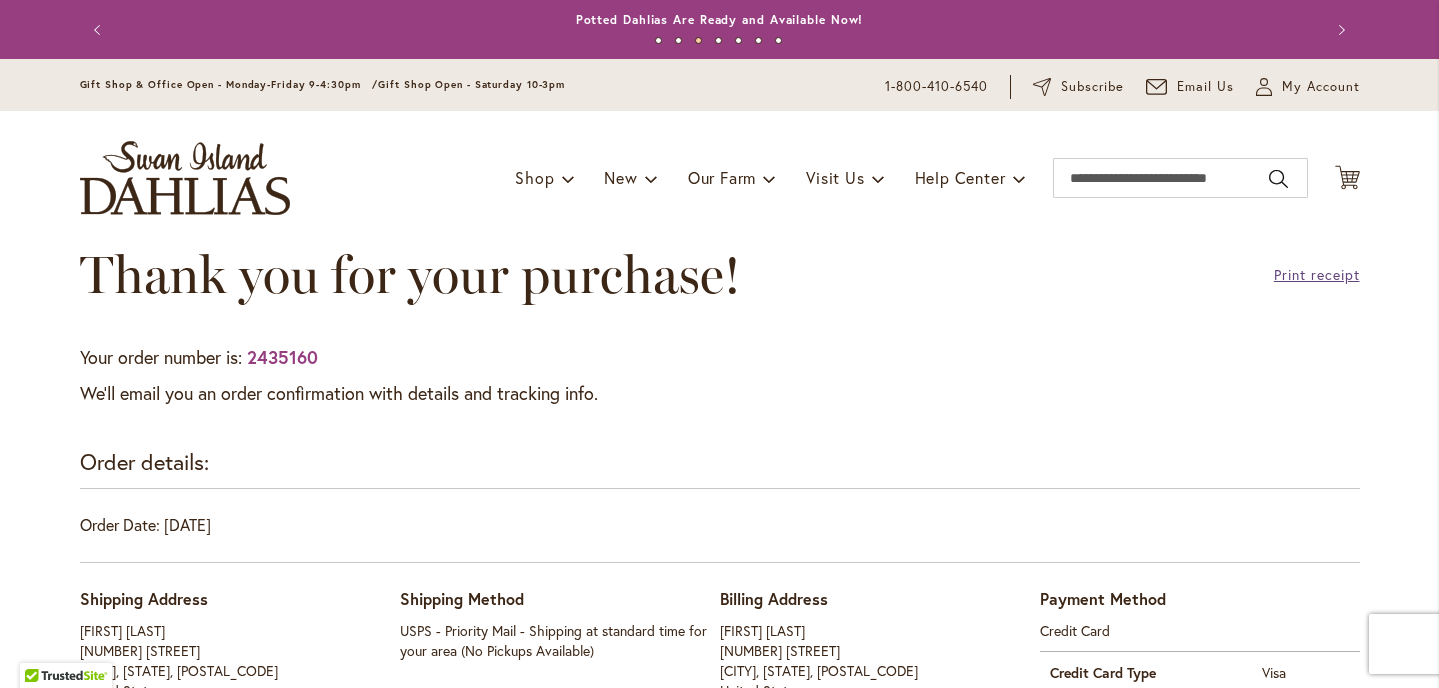 click on "Print receipt" at bounding box center (1317, 275) 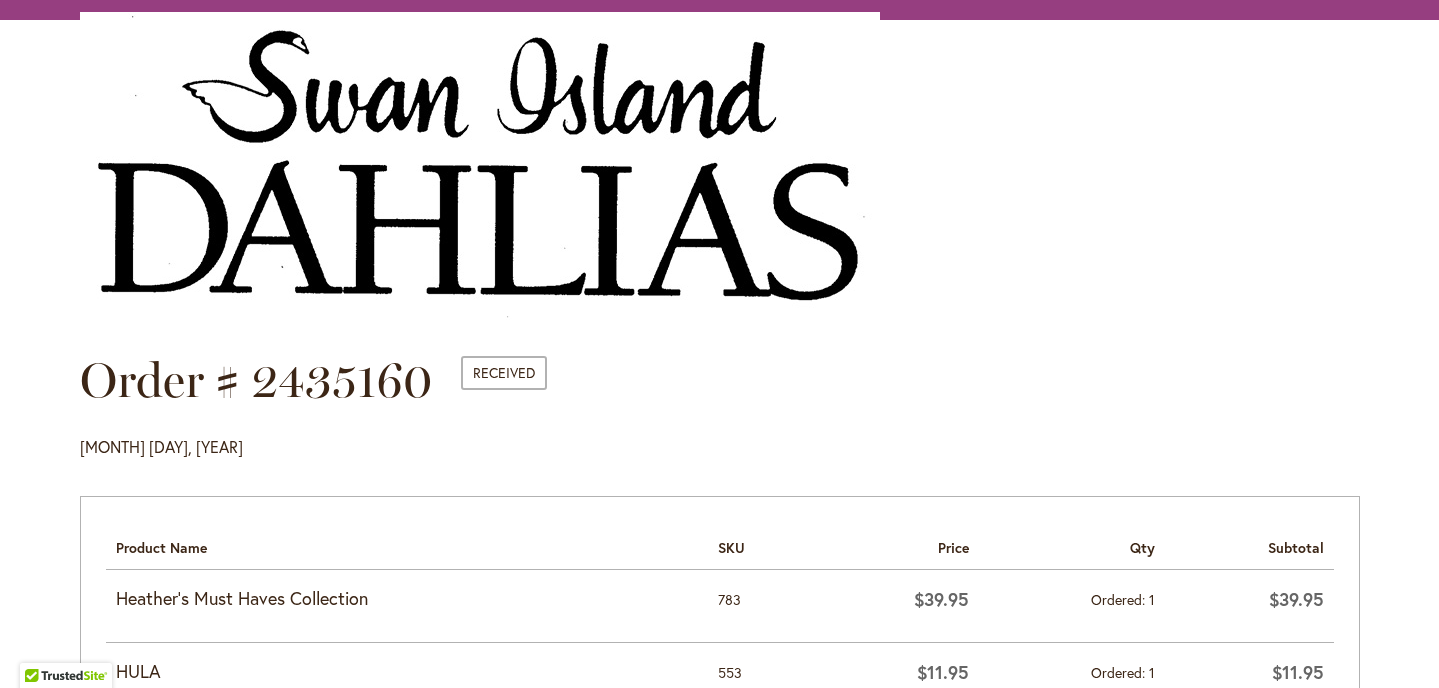 scroll, scrollTop: 0, scrollLeft: 0, axis: both 